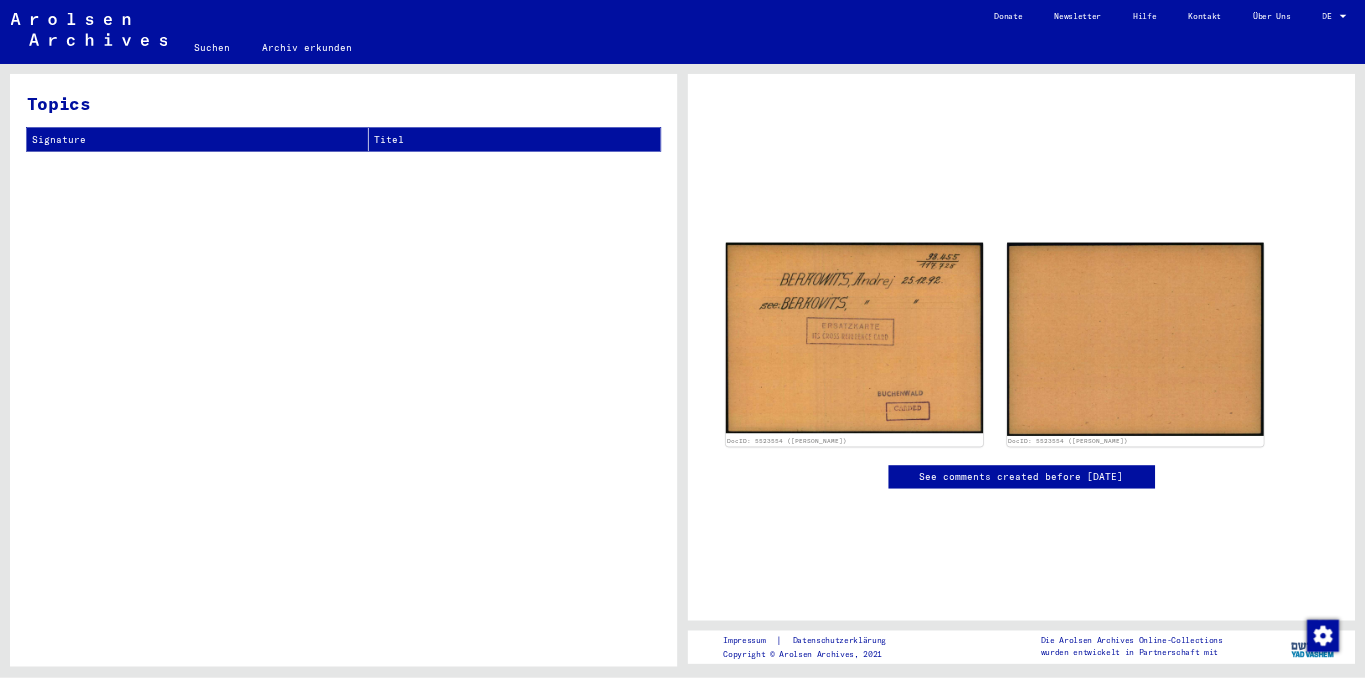 scroll, scrollTop: 0, scrollLeft: 0, axis: both 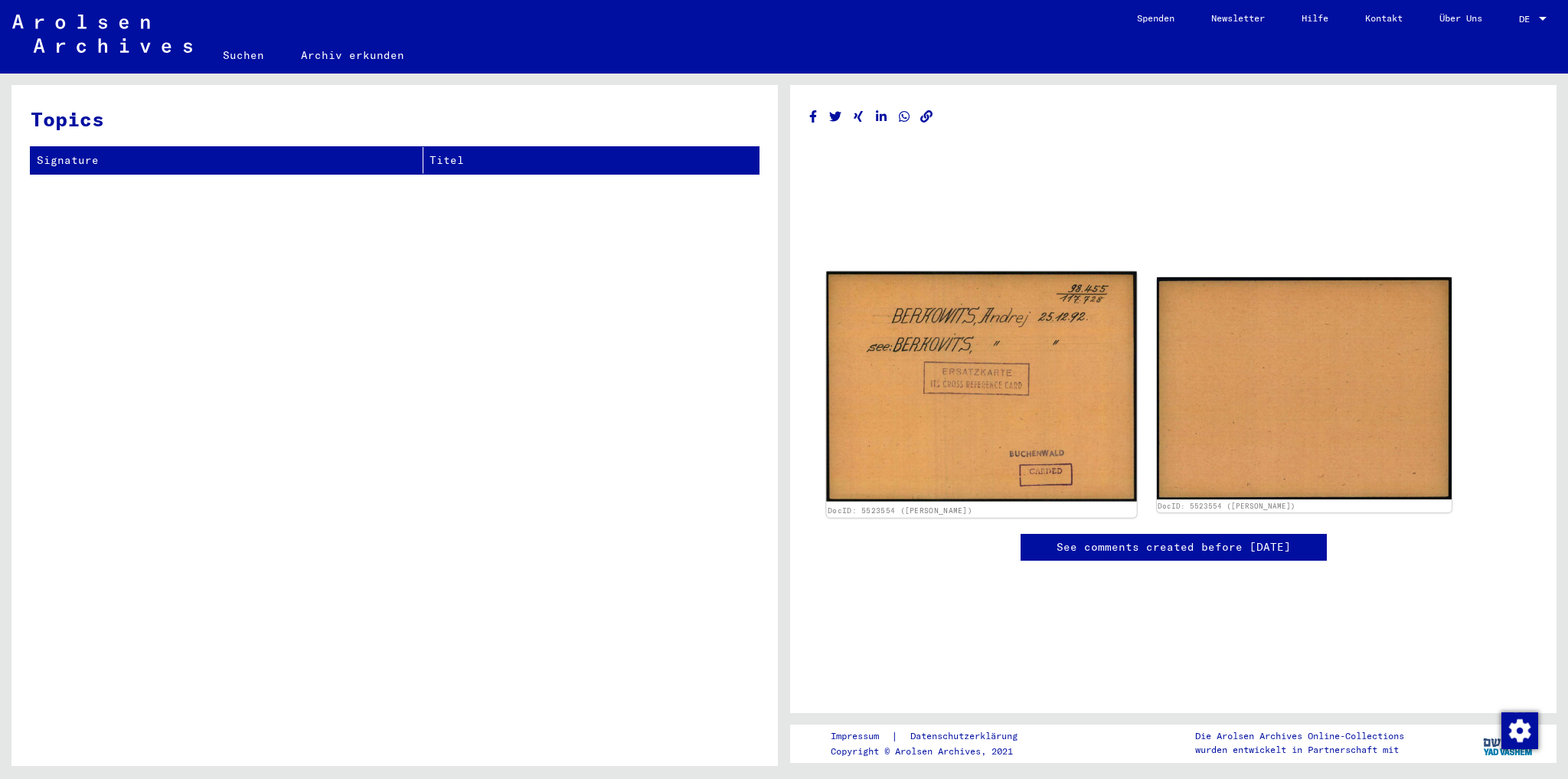 click 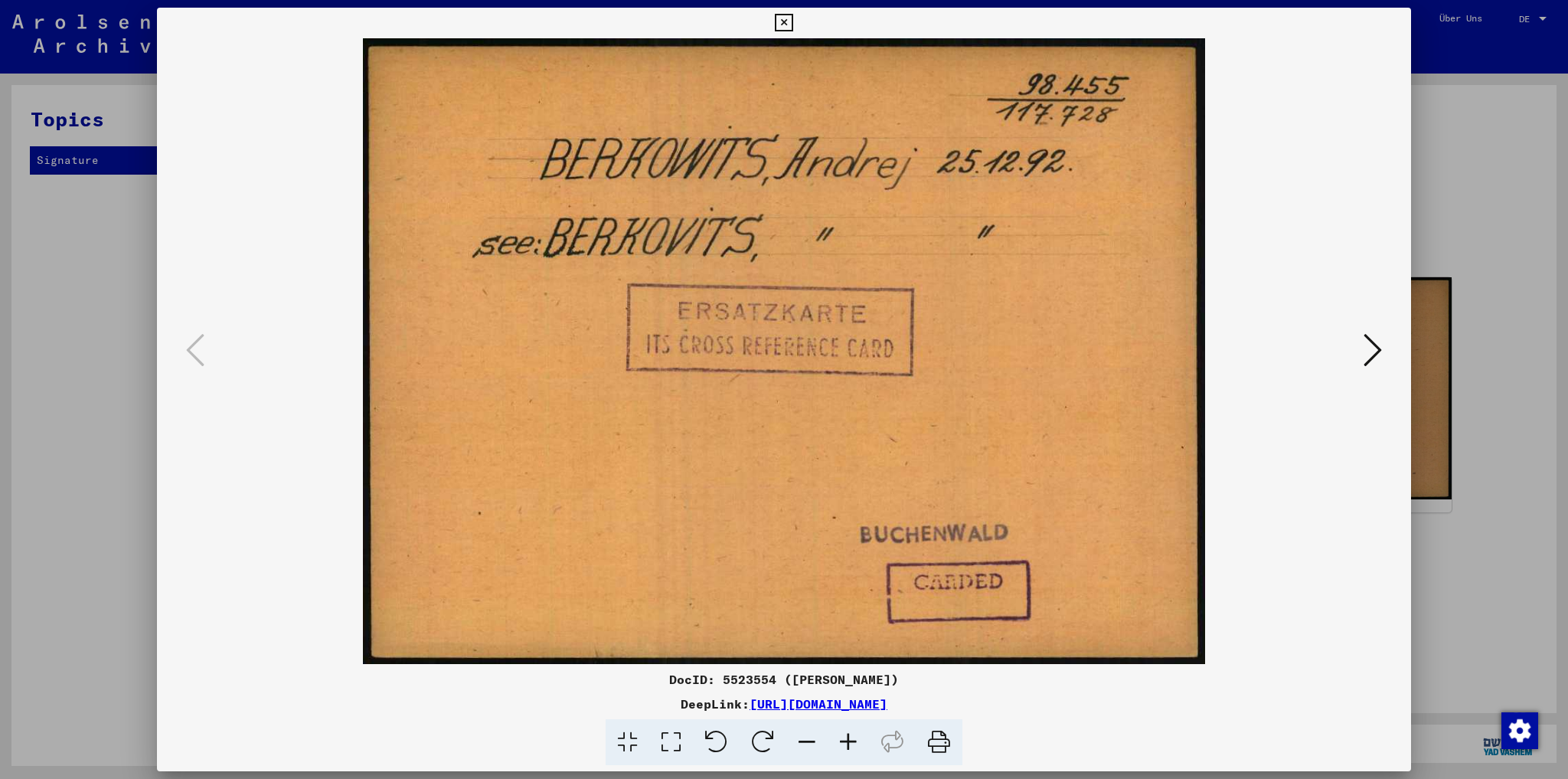drag, startPoint x: 1484, startPoint y: 198, endPoint x: 1469, endPoint y: 190, distance: 17 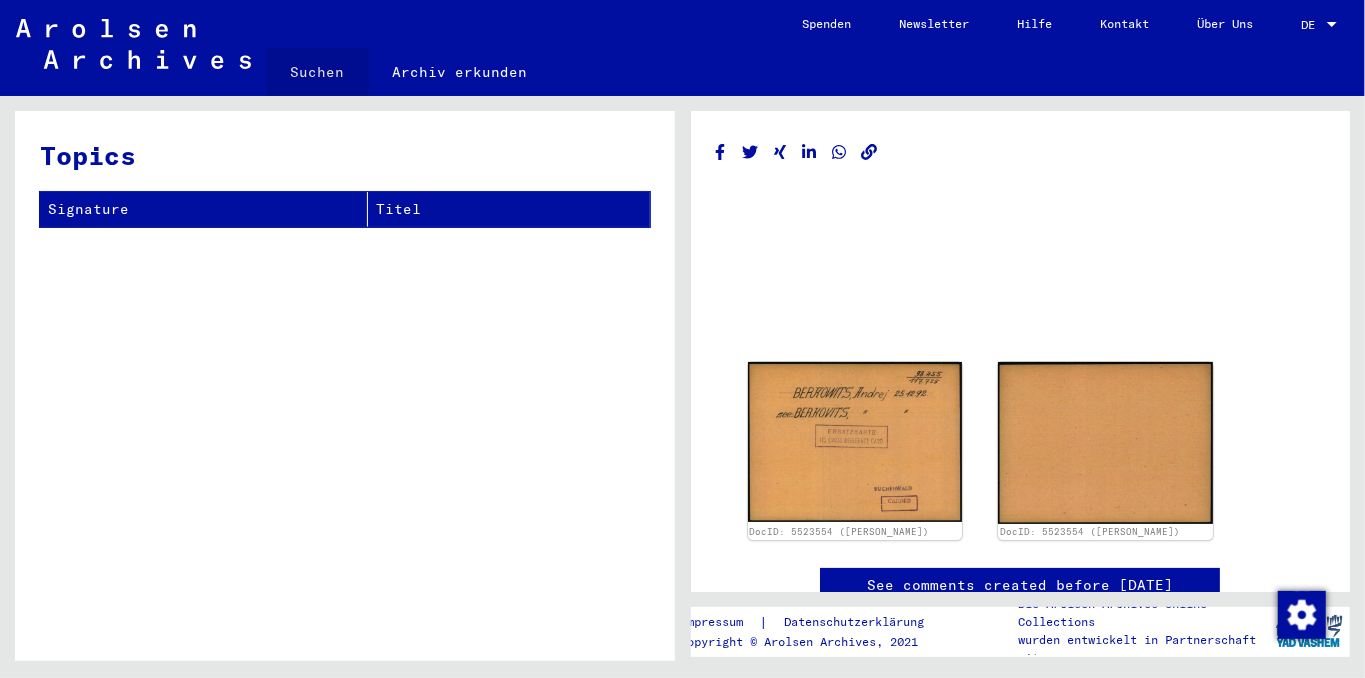 click on "Suchen" 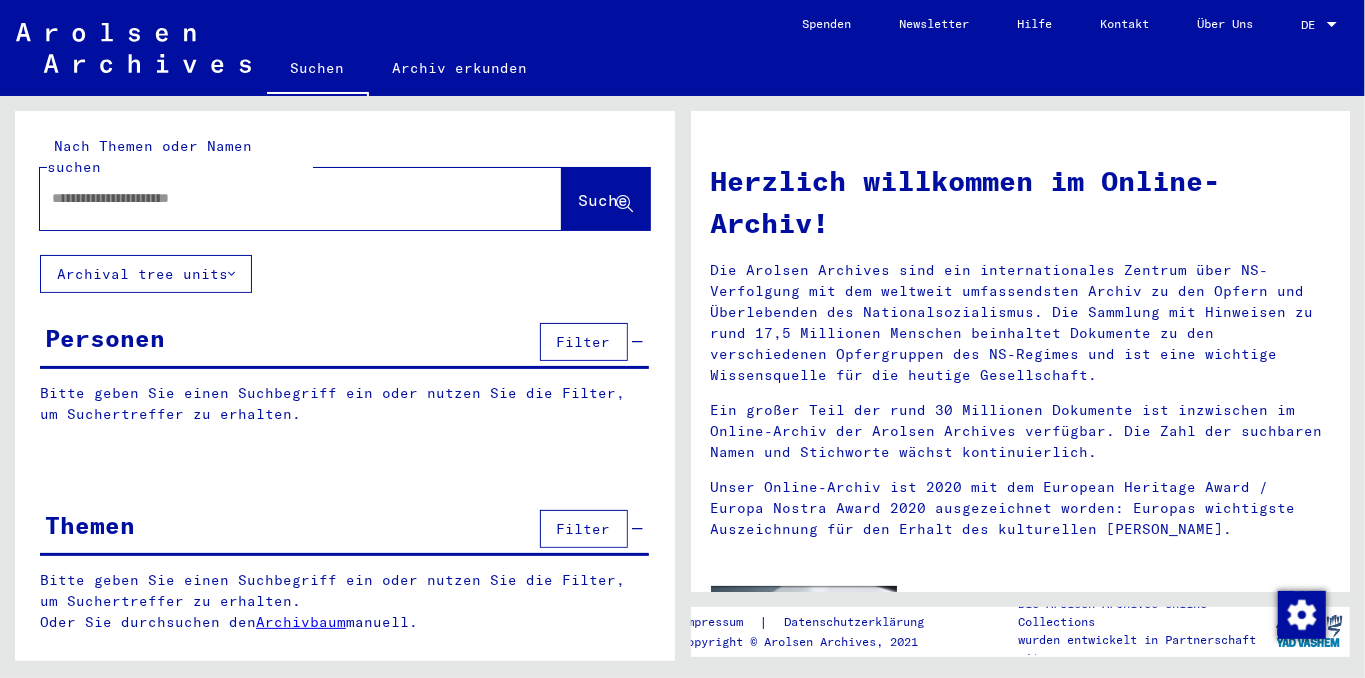 click at bounding box center [277, 198] 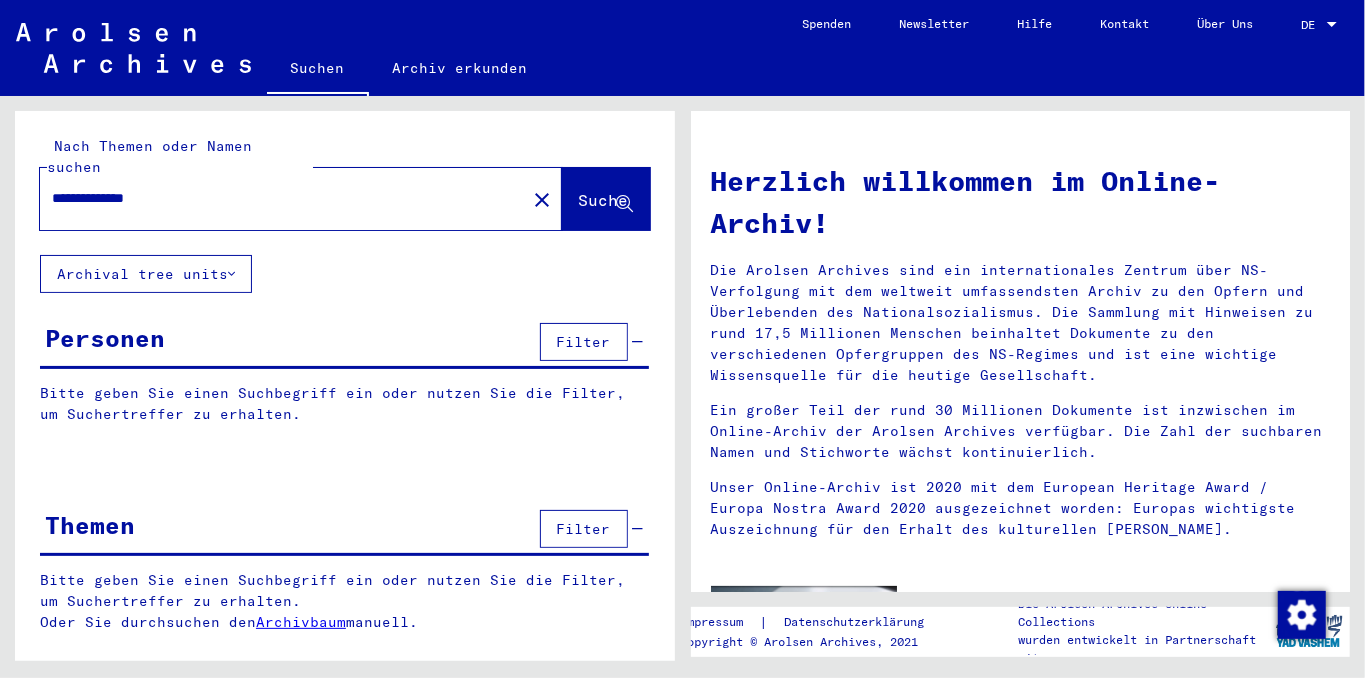 type on "**********" 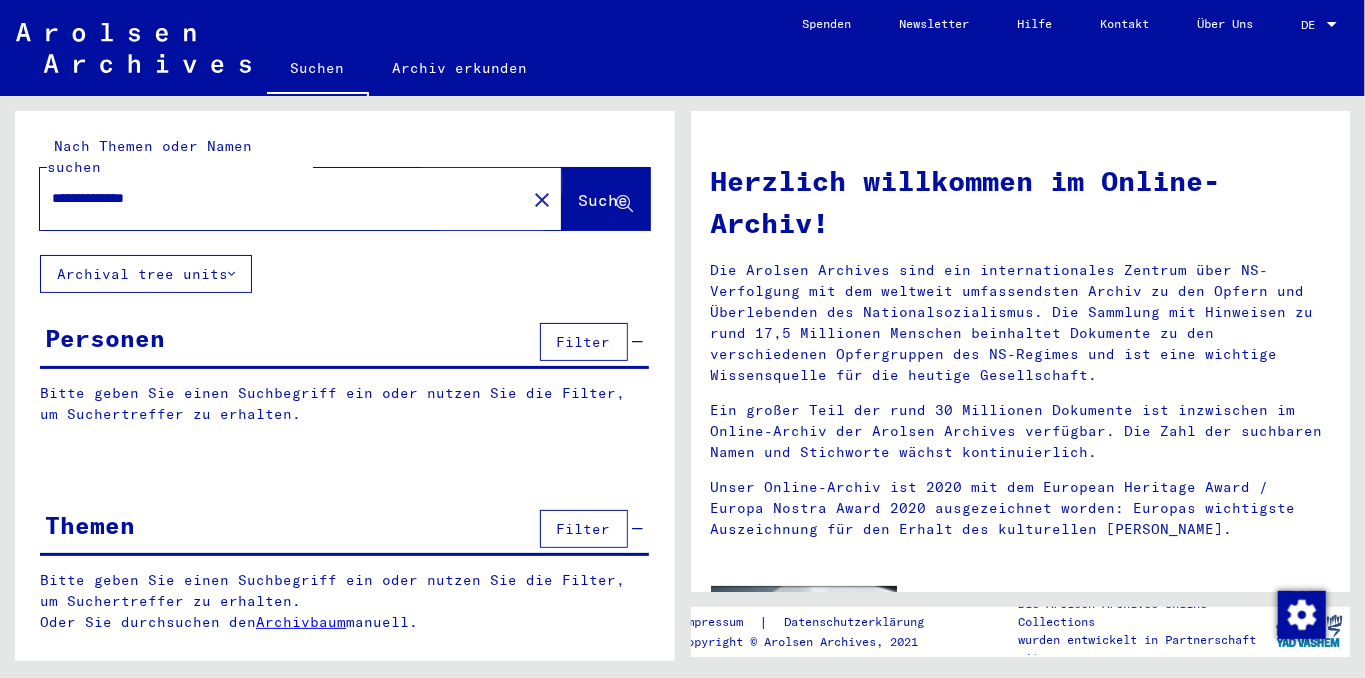 click on "Suche" 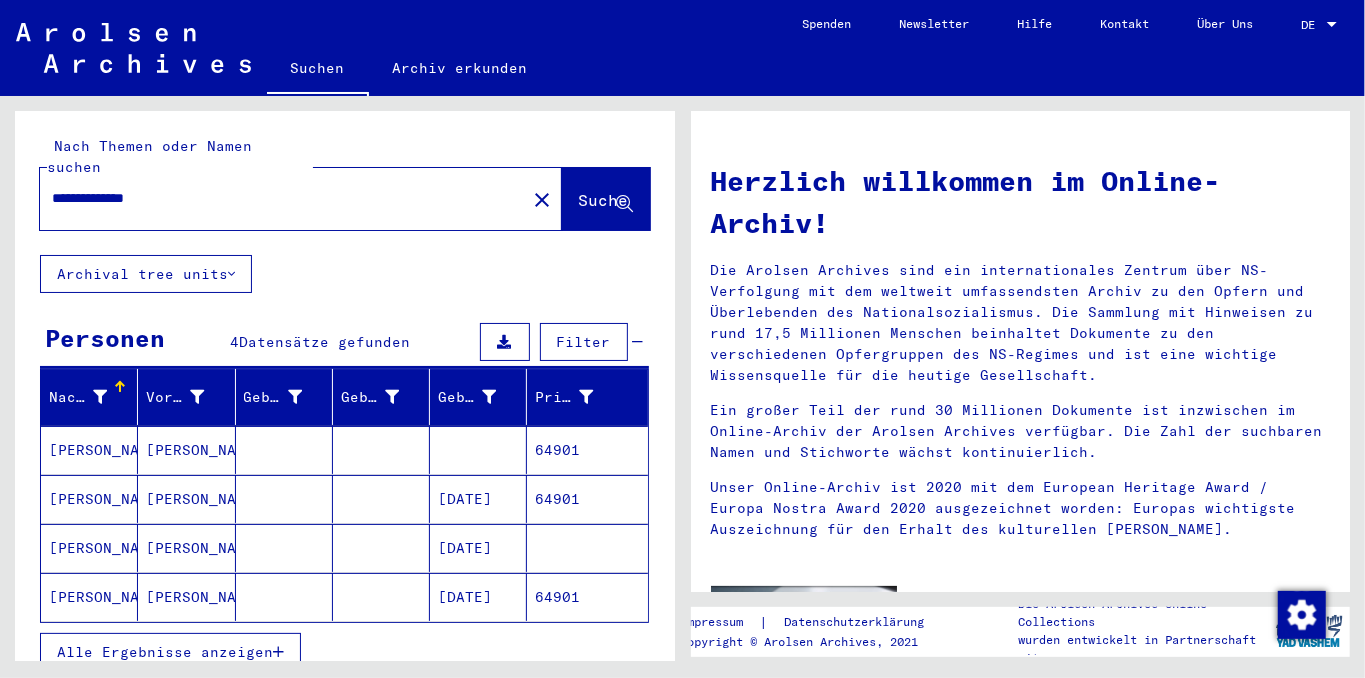 click on "[PERSON_NAME]" at bounding box center (89, 499) 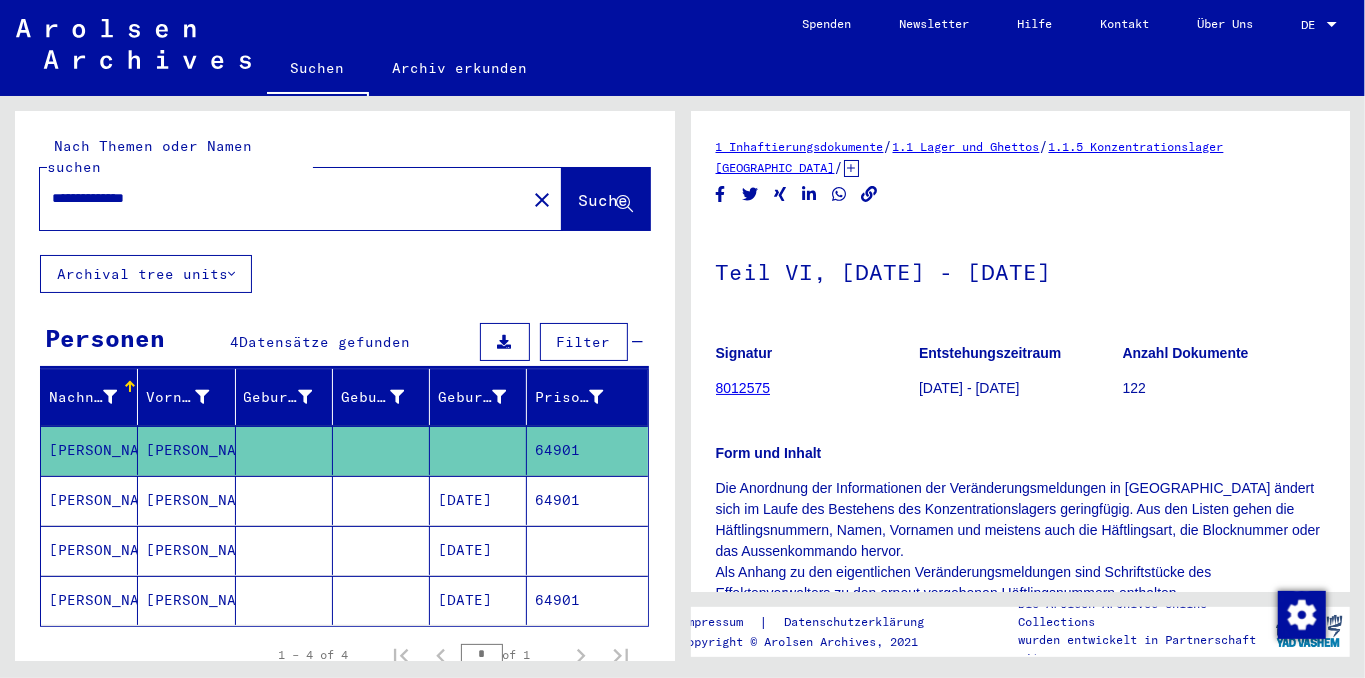 scroll, scrollTop: 0, scrollLeft: 0, axis: both 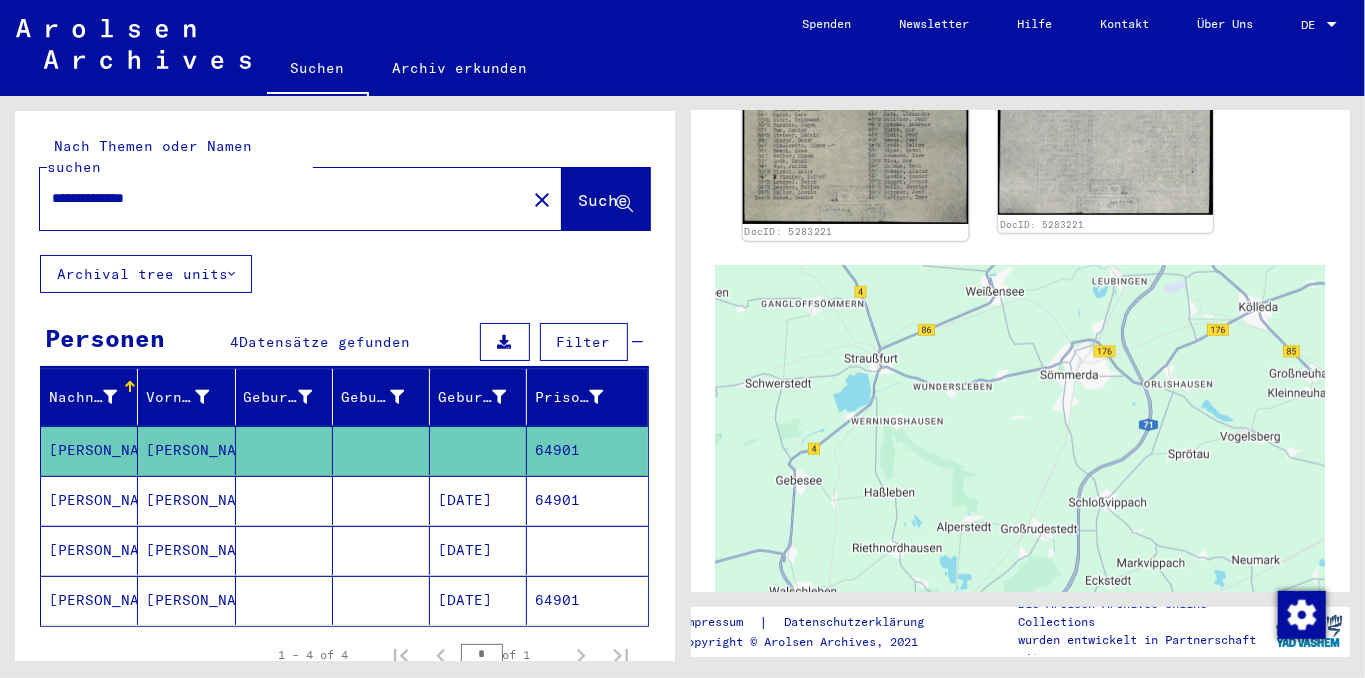 click 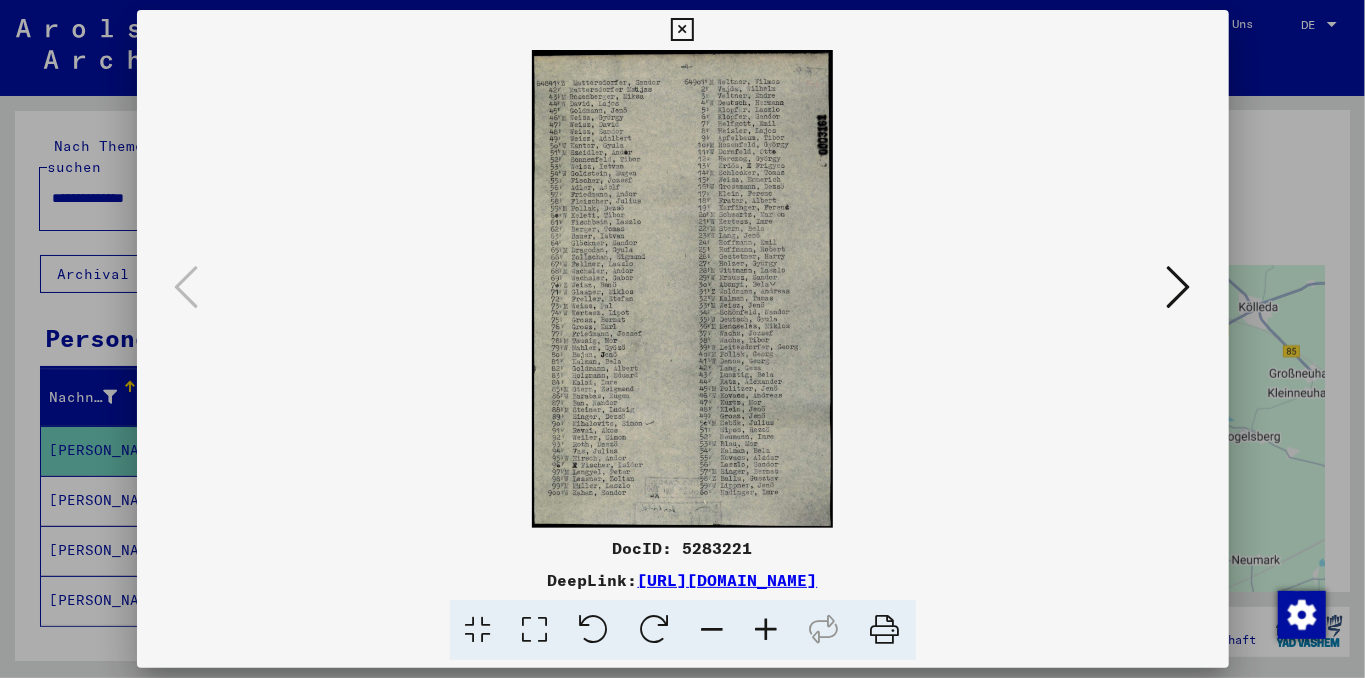 click at bounding box center [885, 630] 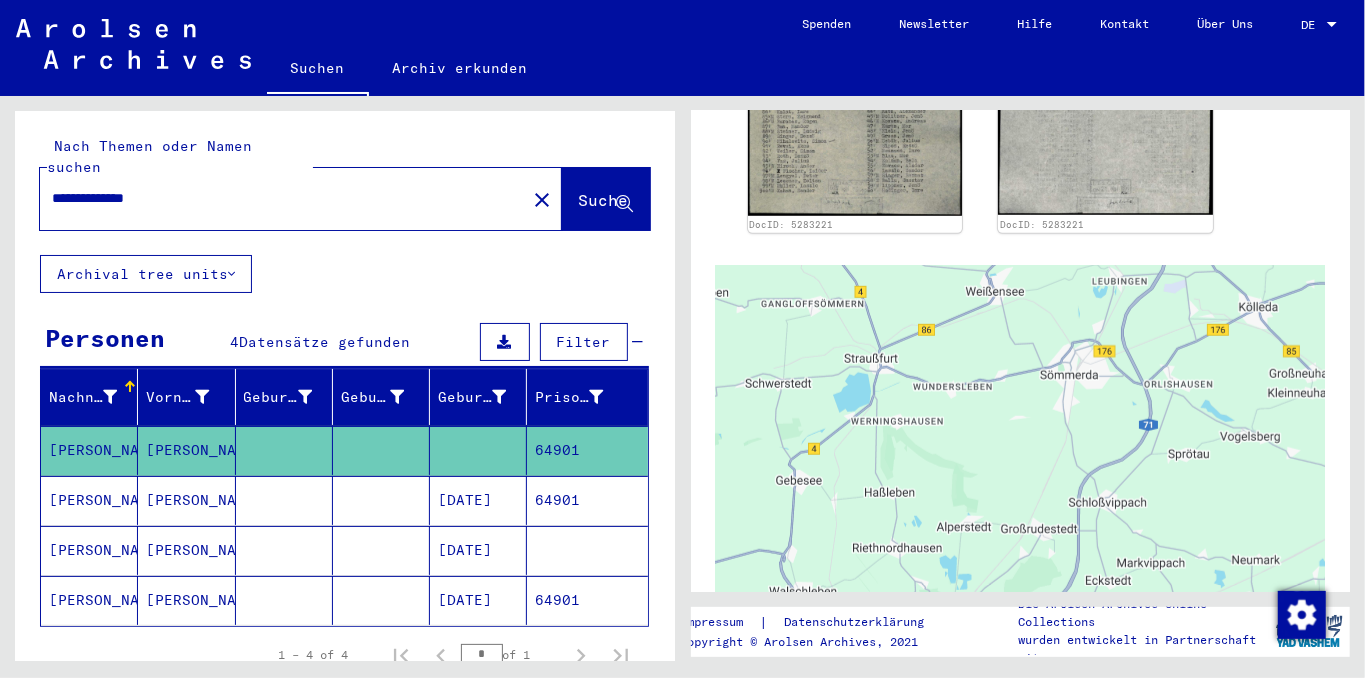 drag, startPoint x: 176, startPoint y: 185, endPoint x: 37, endPoint y: 204, distance: 140.29256 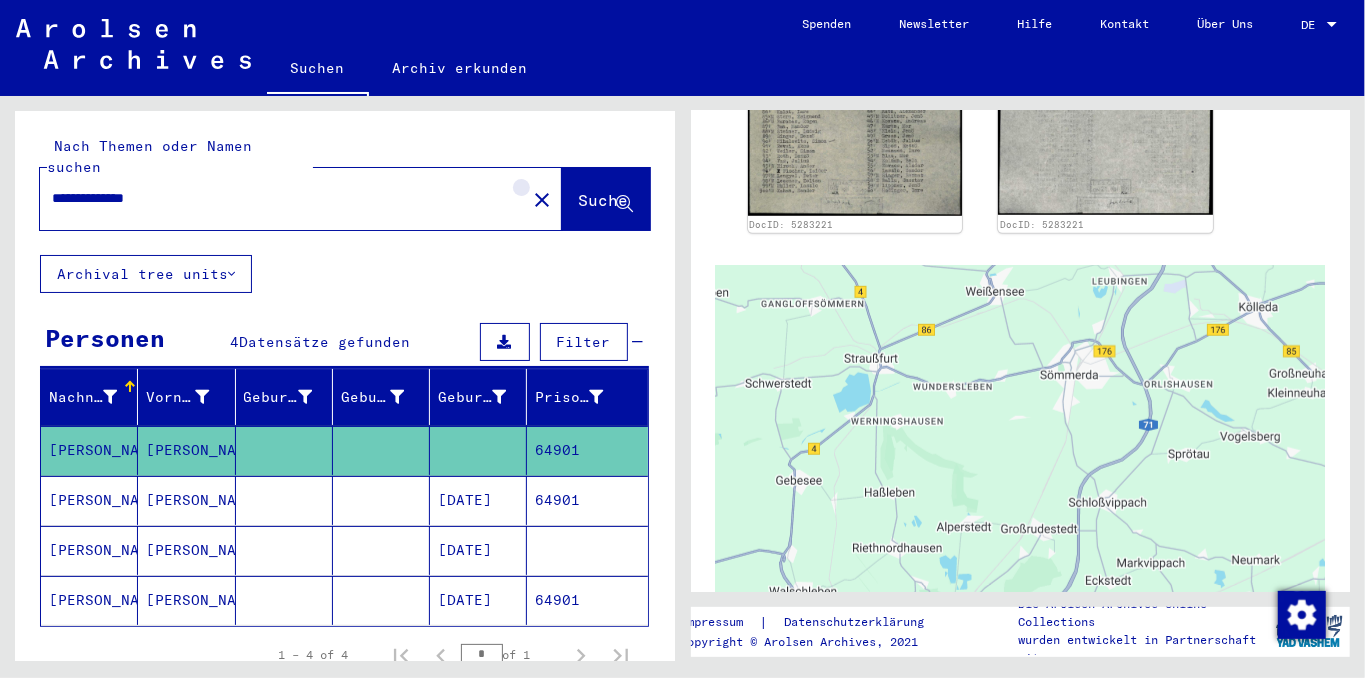 drag, startPoint x: 500, startPoint y: 176, endPoint x: 462, endPoint y: 182, distance: 38.470768 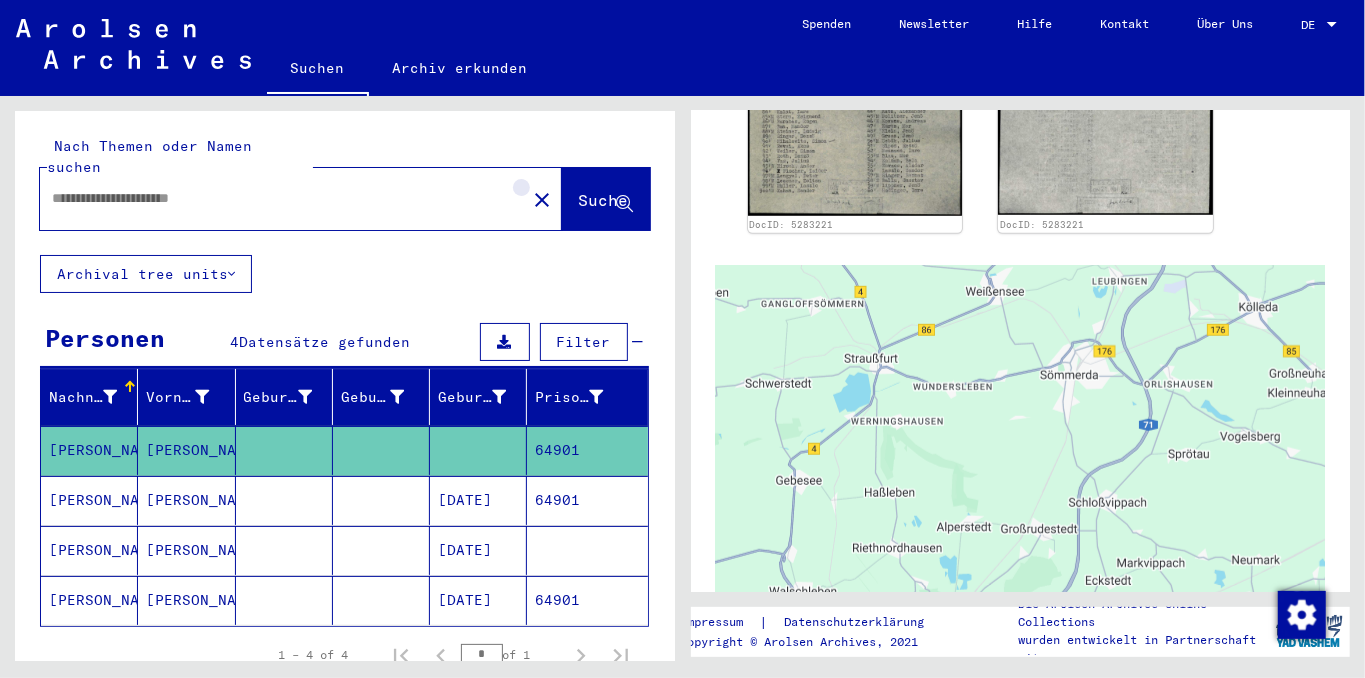 scroll, scrollTop: 0, scrollLeft: 0, axis: both 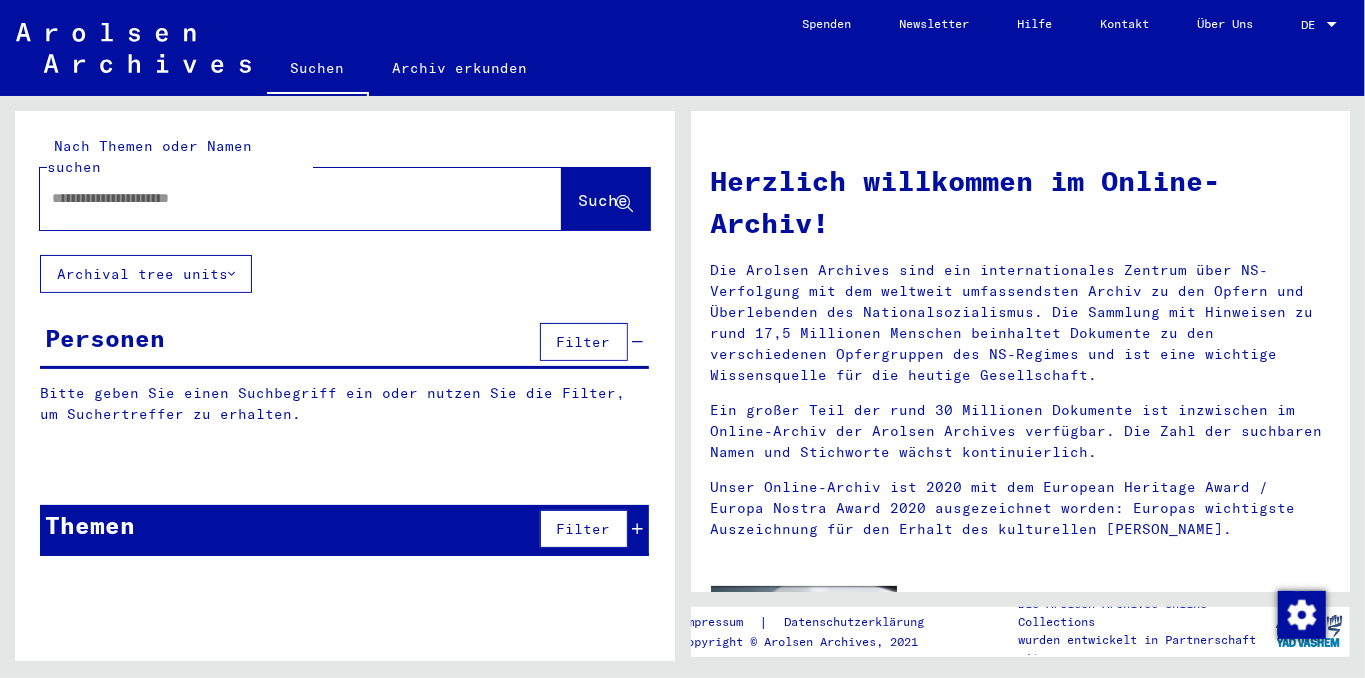 click at bounding box center [277, 198] 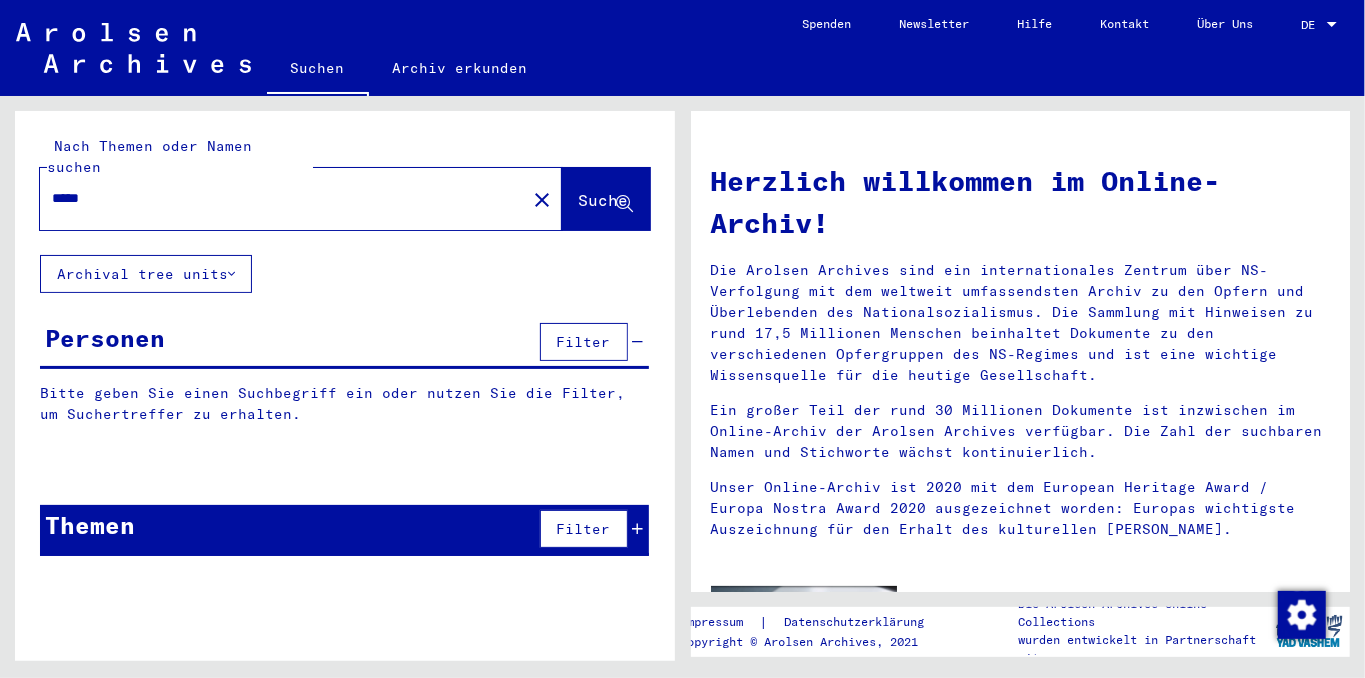 click on "Suche" 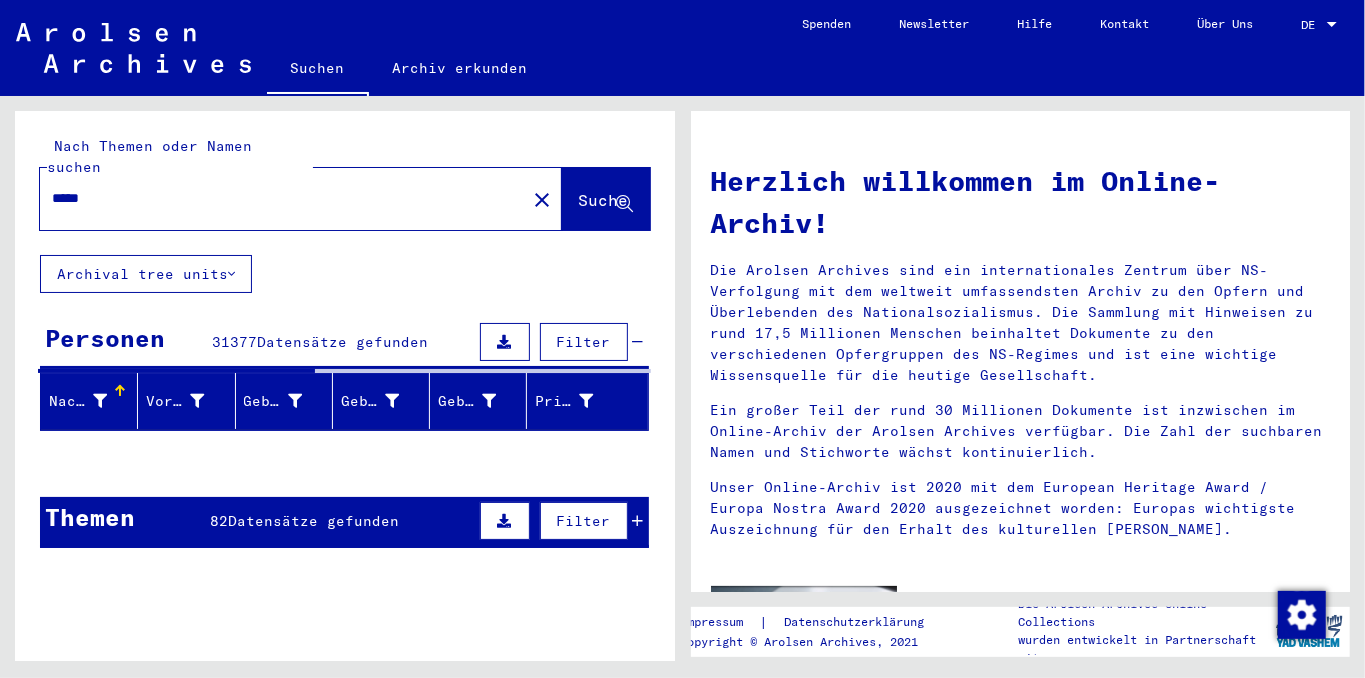 click on "Archival tree units" 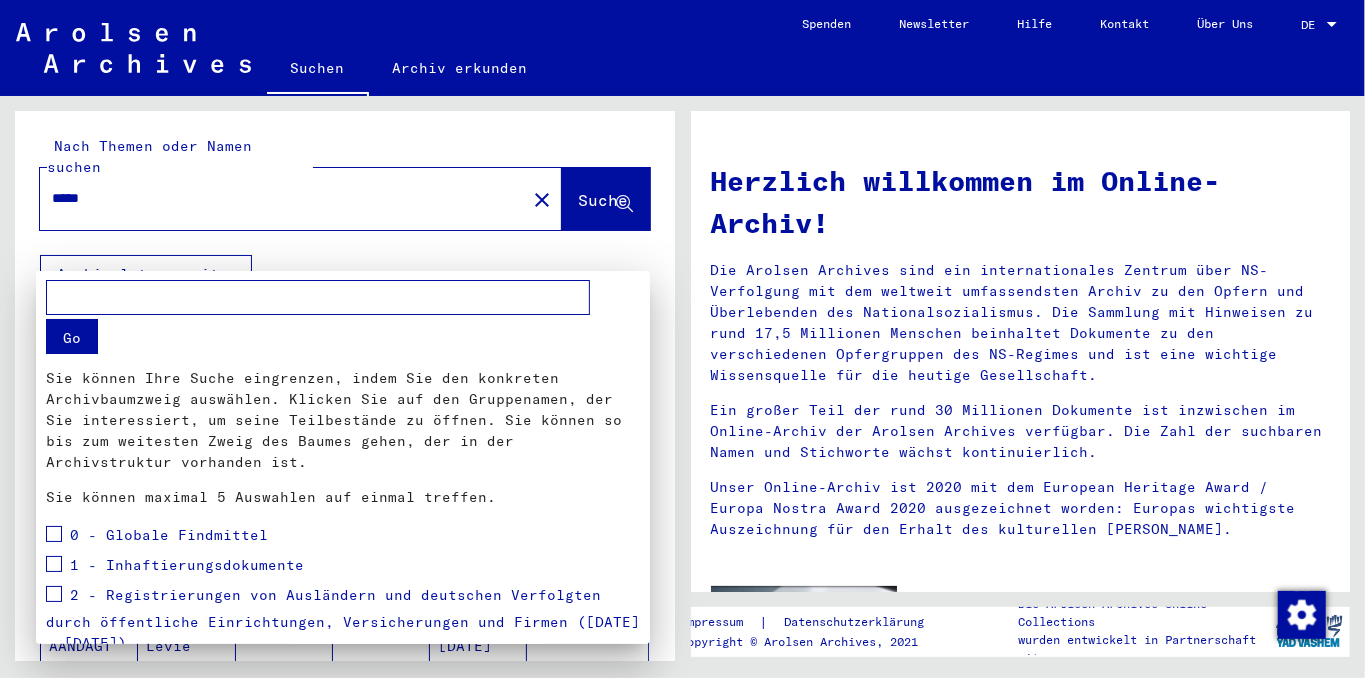 scroll, scrollTop: 292, scrollLeft: 0, axis: vertical 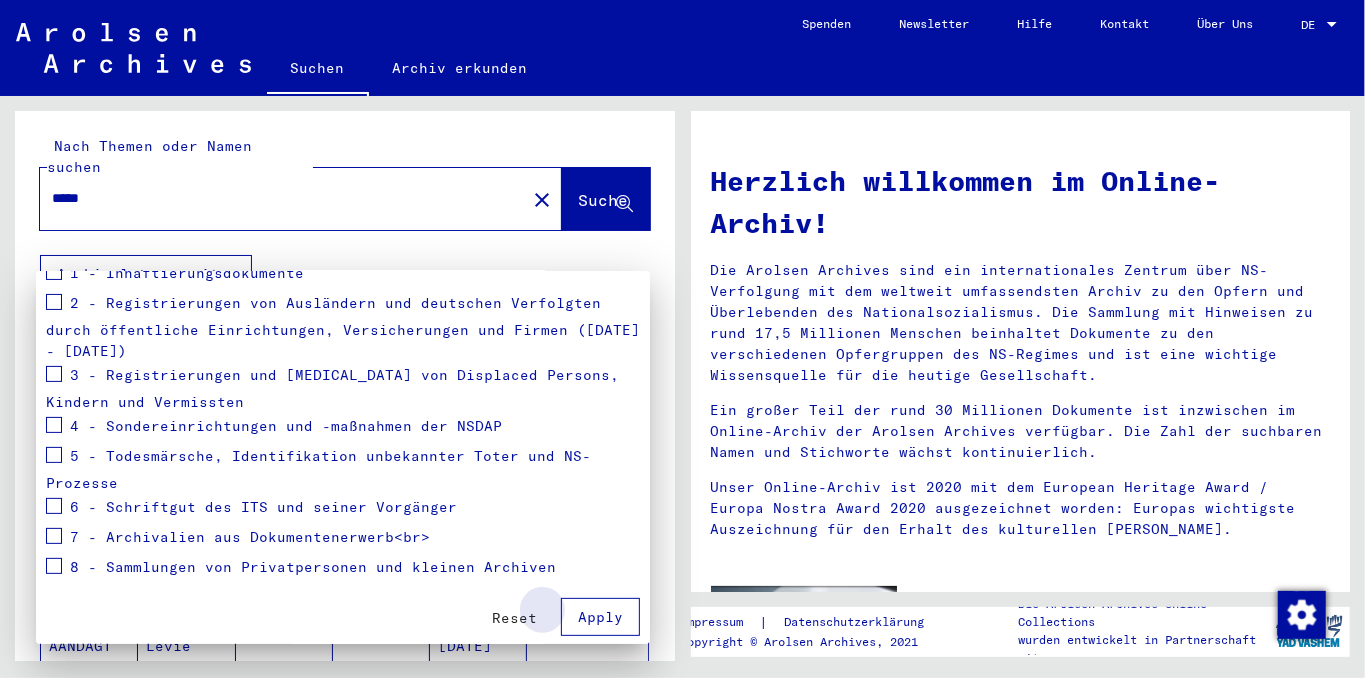 drag, startPoint x: 594, startPoint y: 618, endPoint x: 242, endPoint y: 331, distance: 454.17288 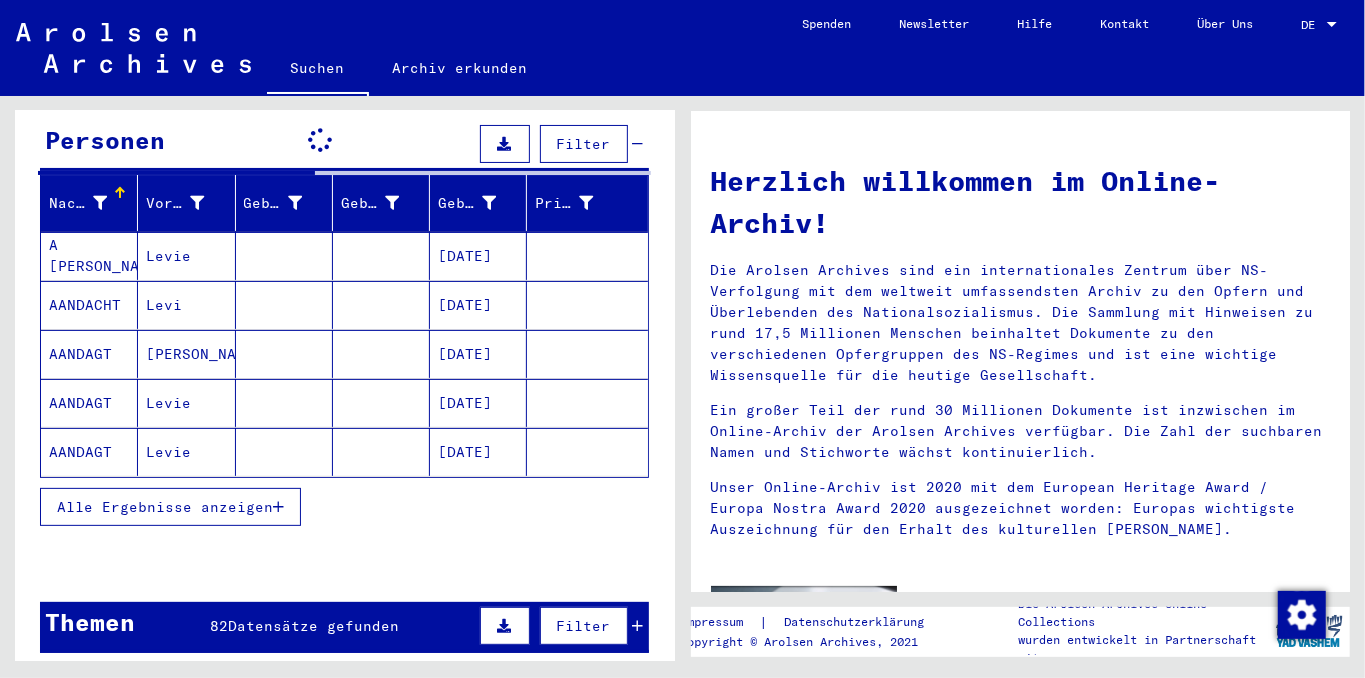 click on "Alle Ergebnisse anzeigen" at bounding box center [165, 507] 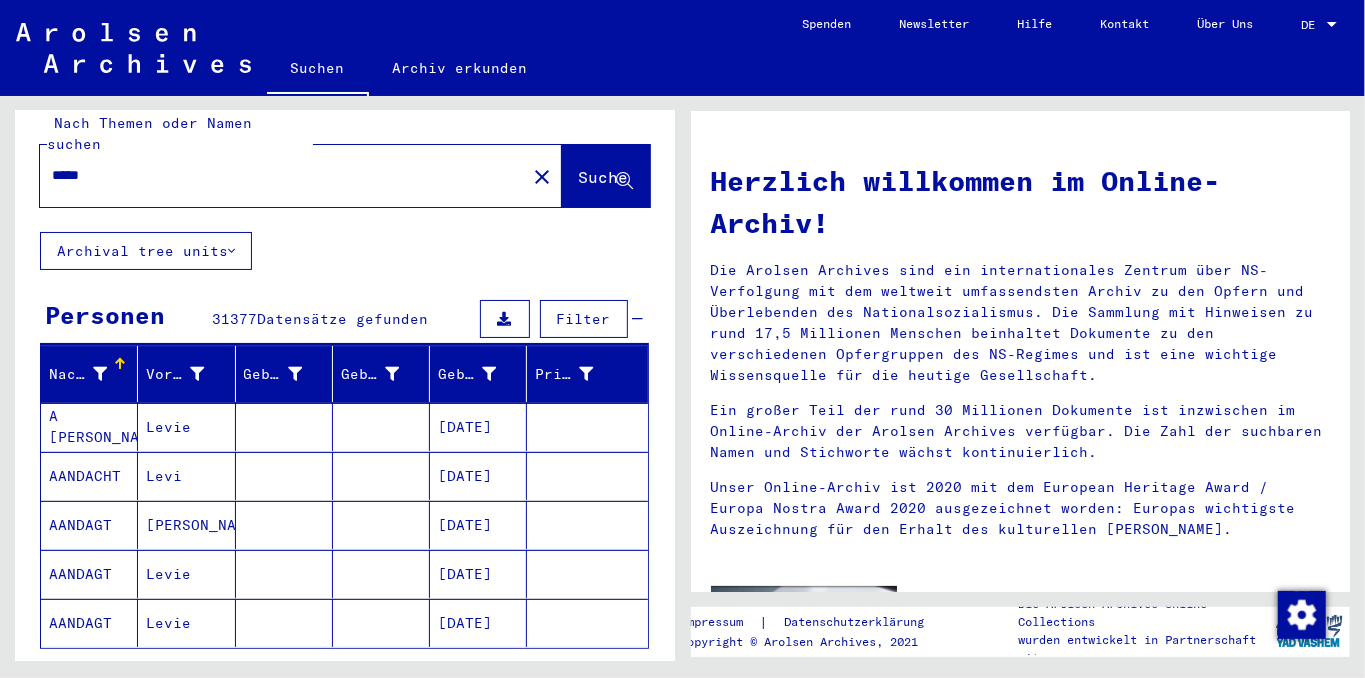 scroll, scrollTop: 0, scrollLeft: 0, axis: both 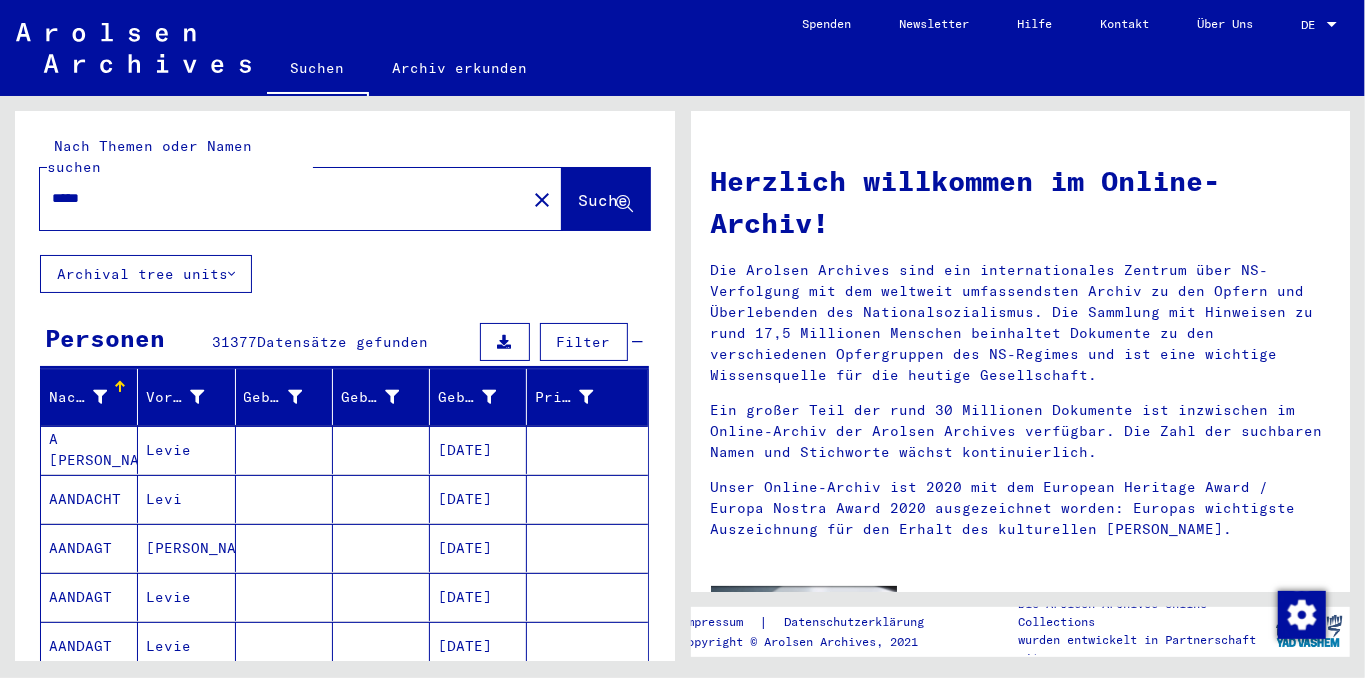click on "*****" at bounding box center [277, 198] 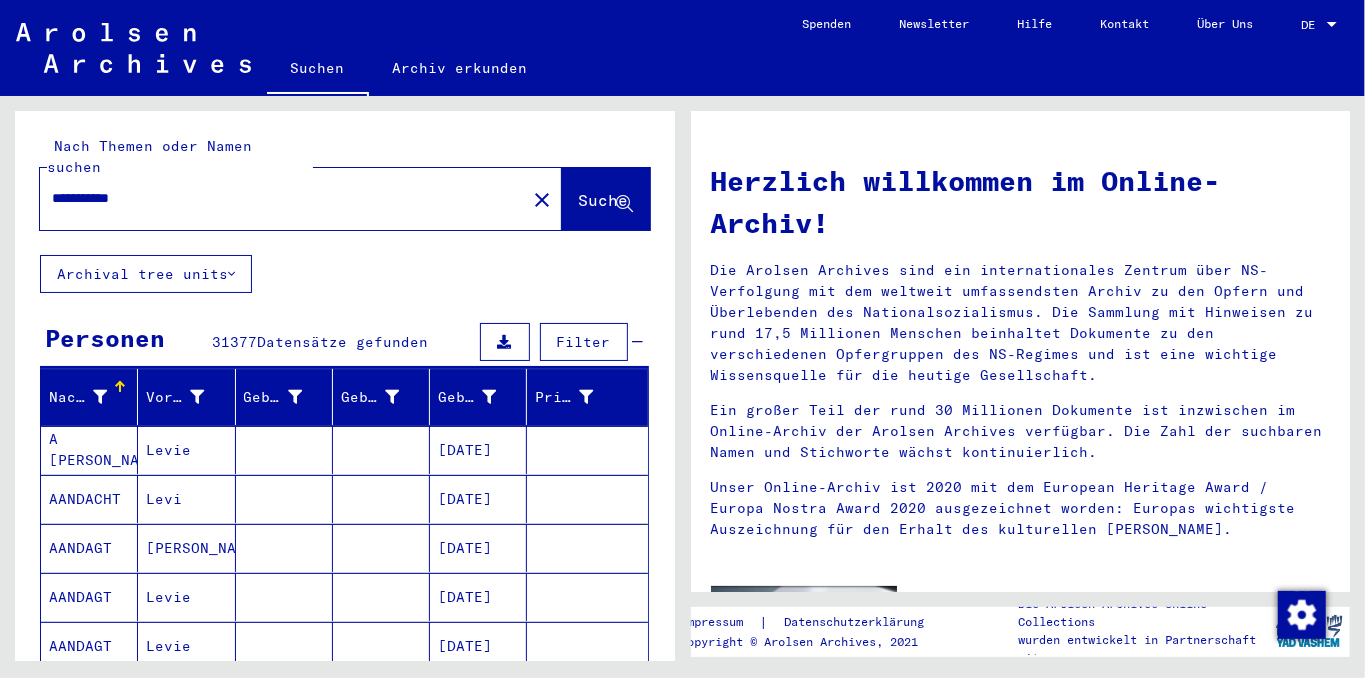 type on "**********" 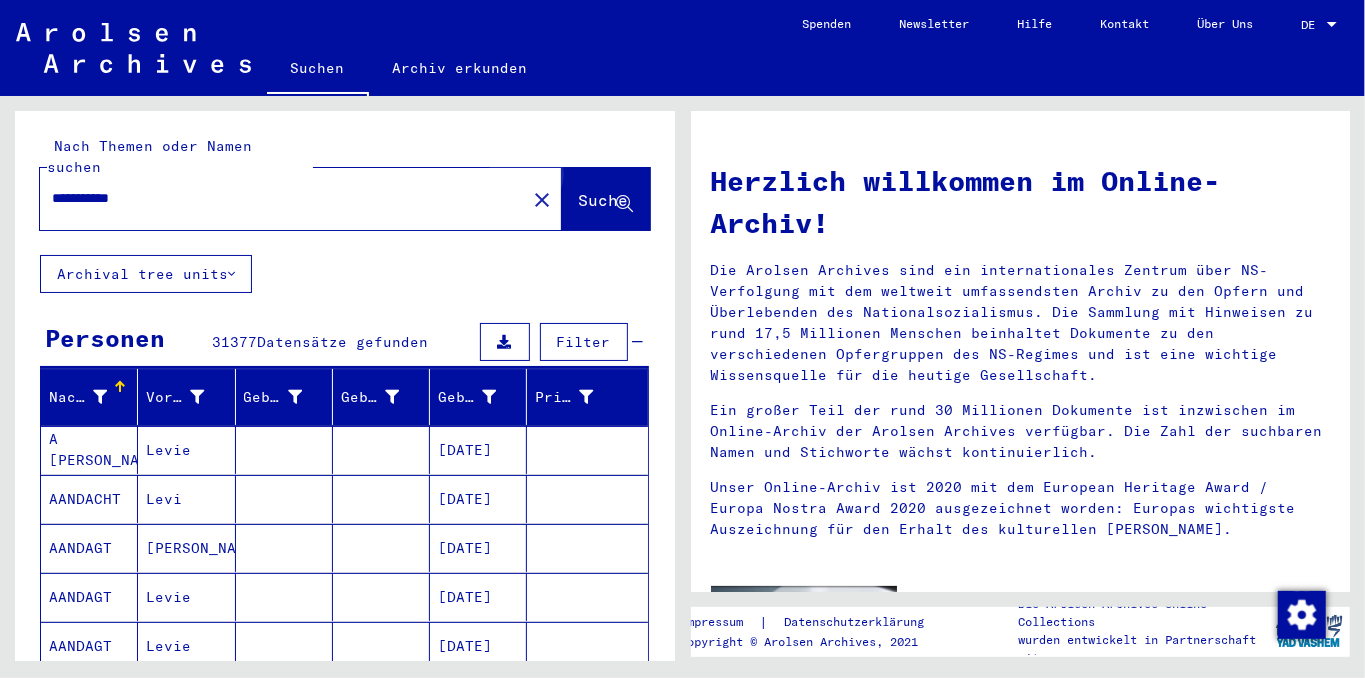 click on "Suche" 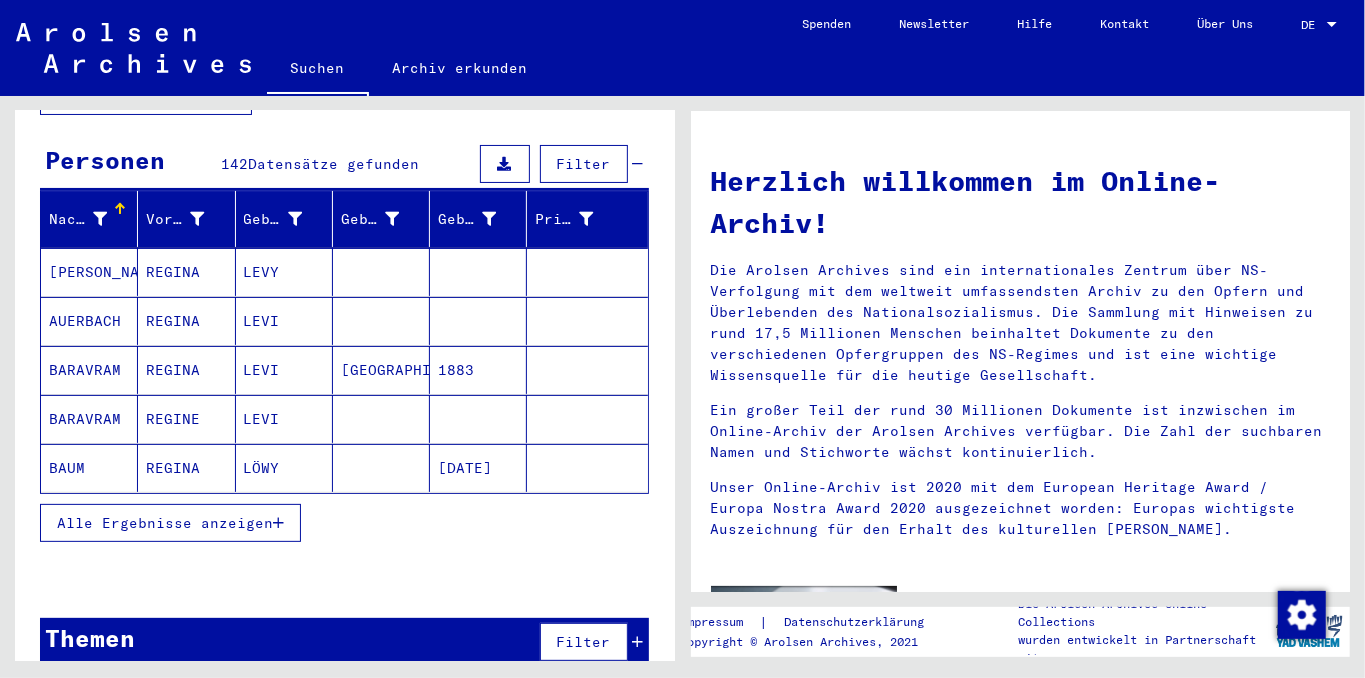 scroll, scrollTop: 180, scrollLeft: 0, axis: vertical 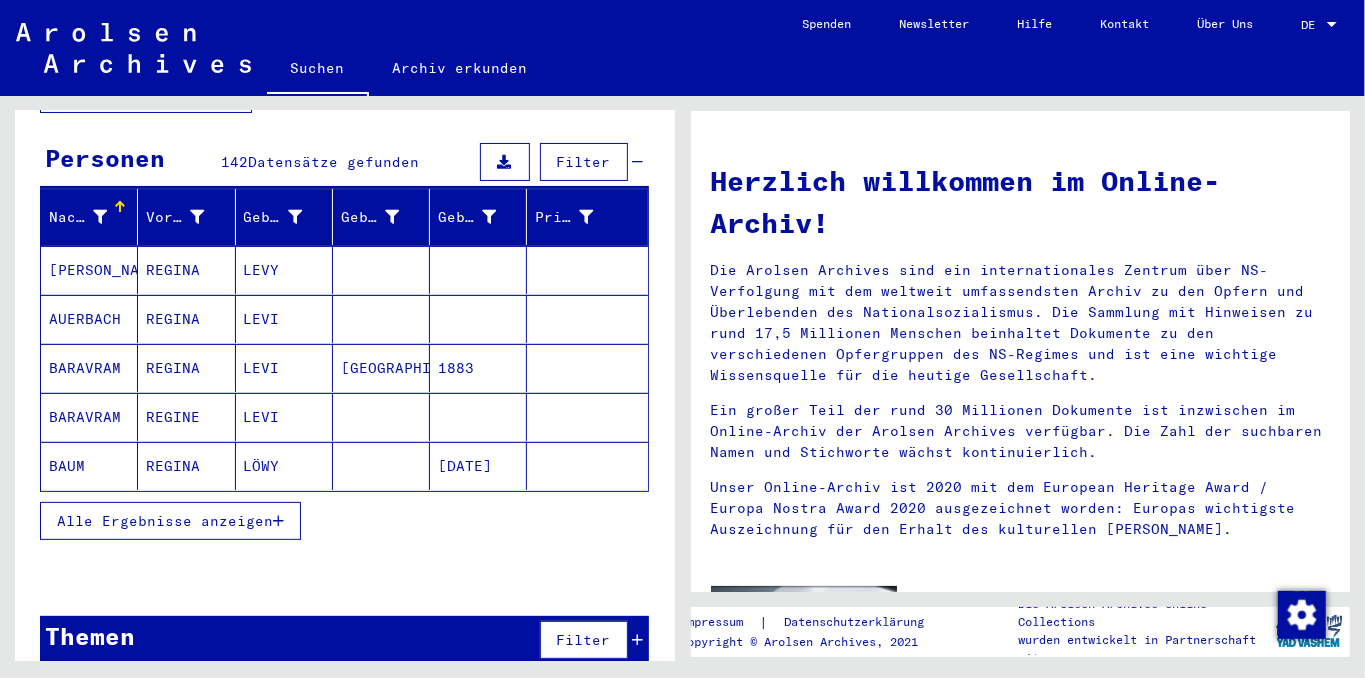click on "Alle Ergebnisse anzeigen" at bounding box center (165, 521) 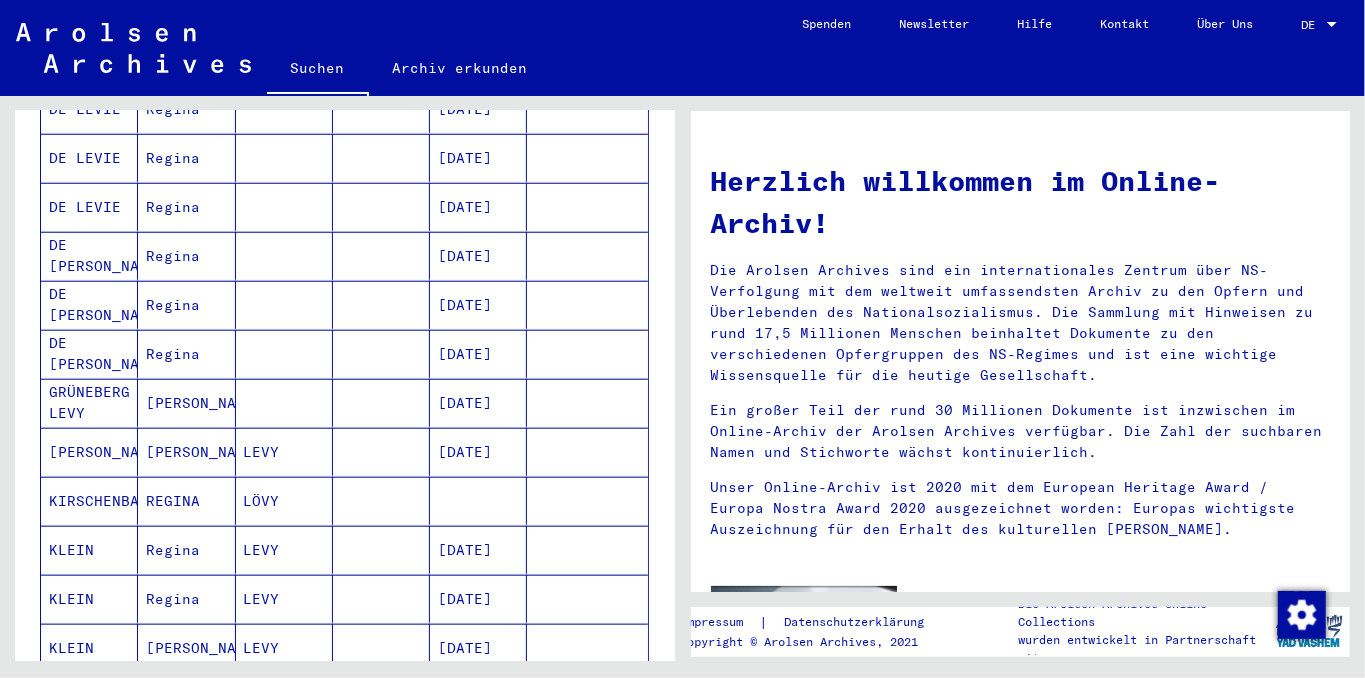 scroll, scrollTop: 1046, scrollLeft: 0, axis: vertical 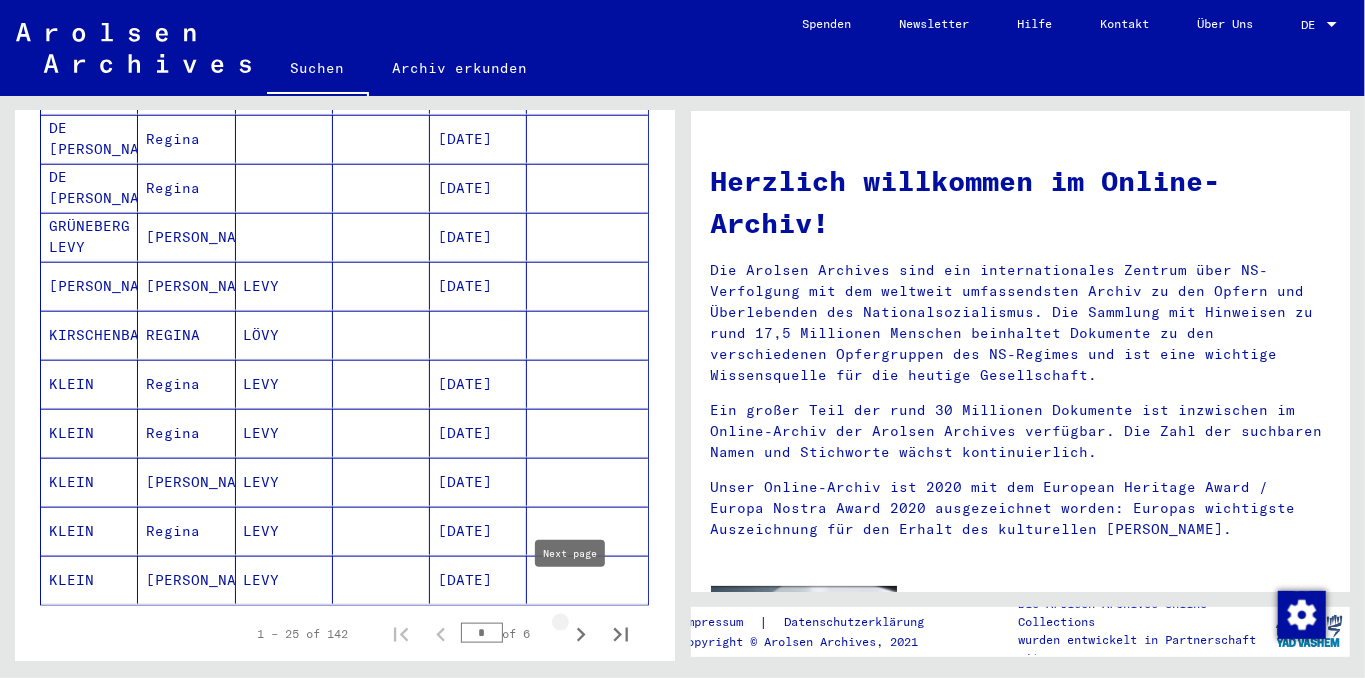 click 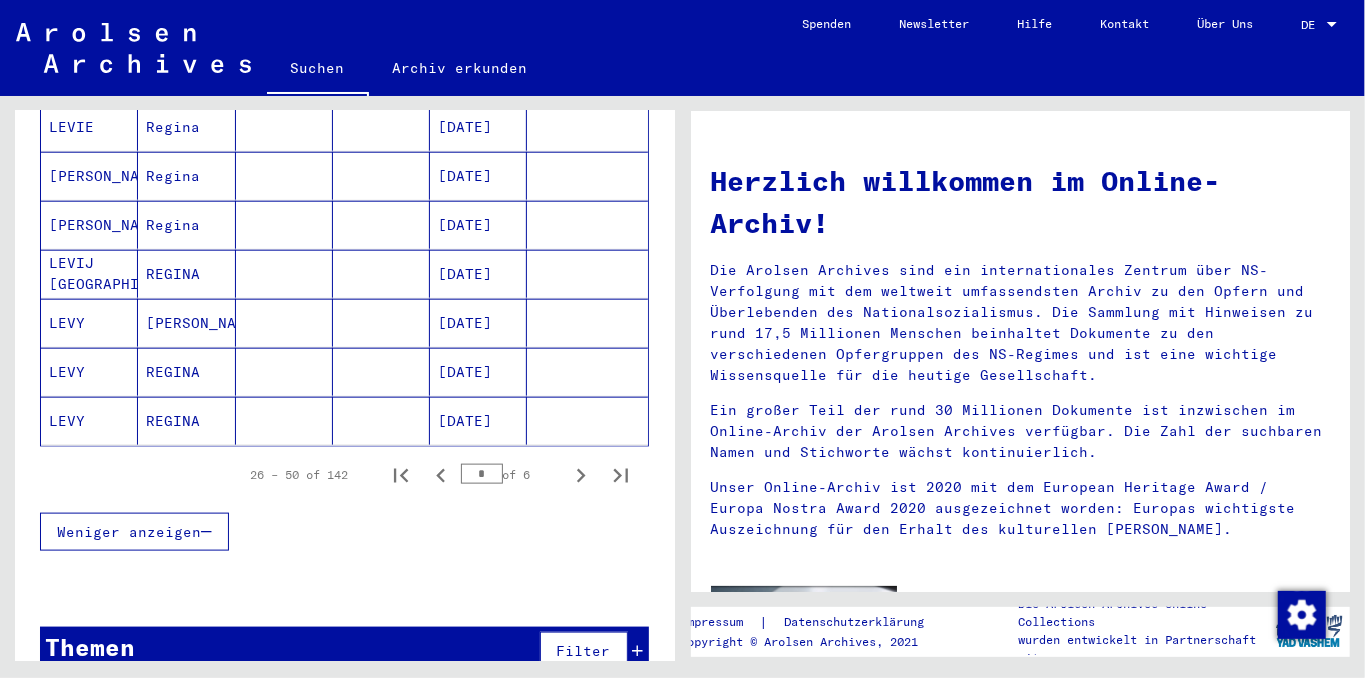 scroll, scrollTop: 1209, scrollLeft: 0, axis: vertical 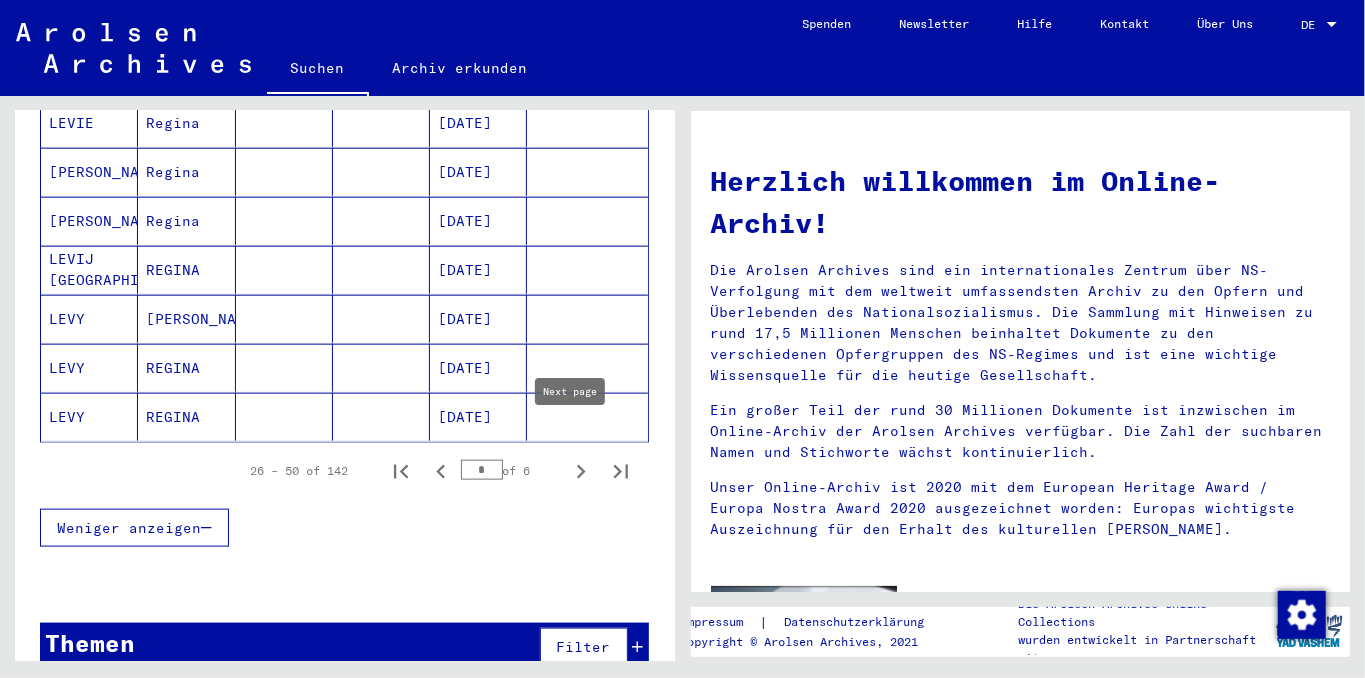 click 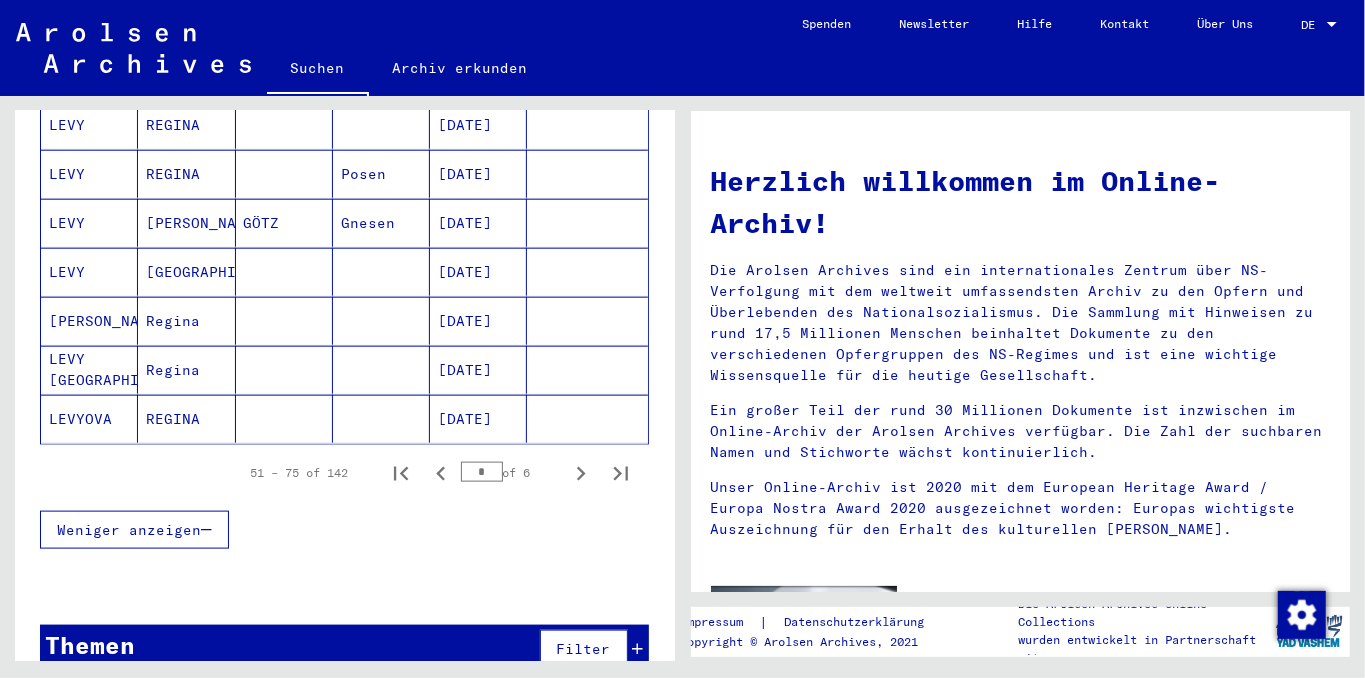 scroll, scrollTop: 1209, scrollLeft: 0, axis: vertical 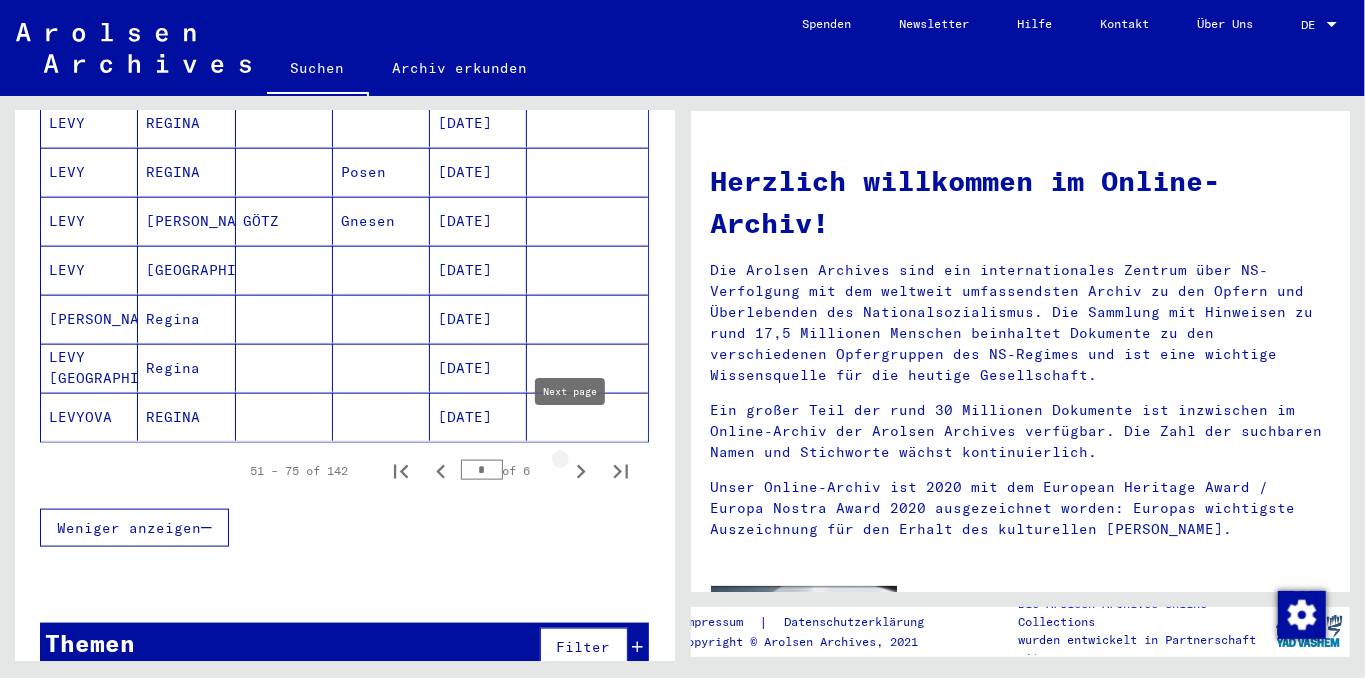 click 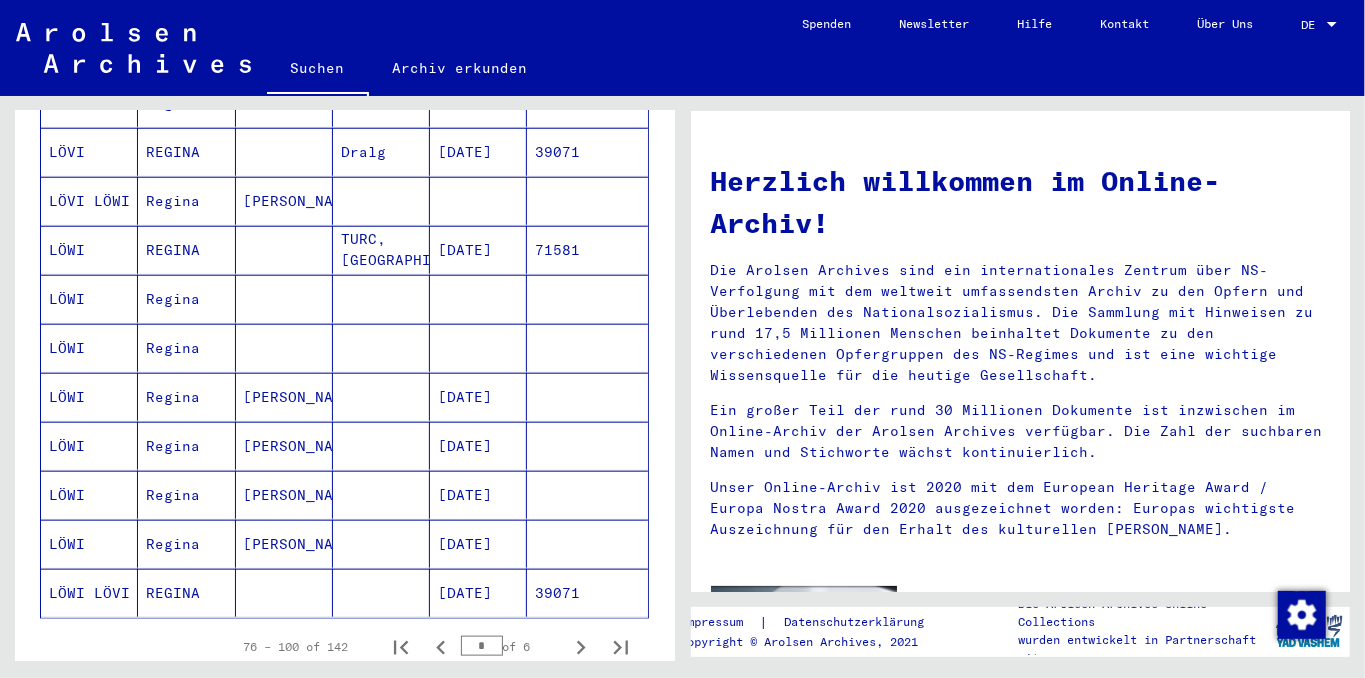 scroll, scrollTop: 1142, scrollLeft: 0, axis: vertical 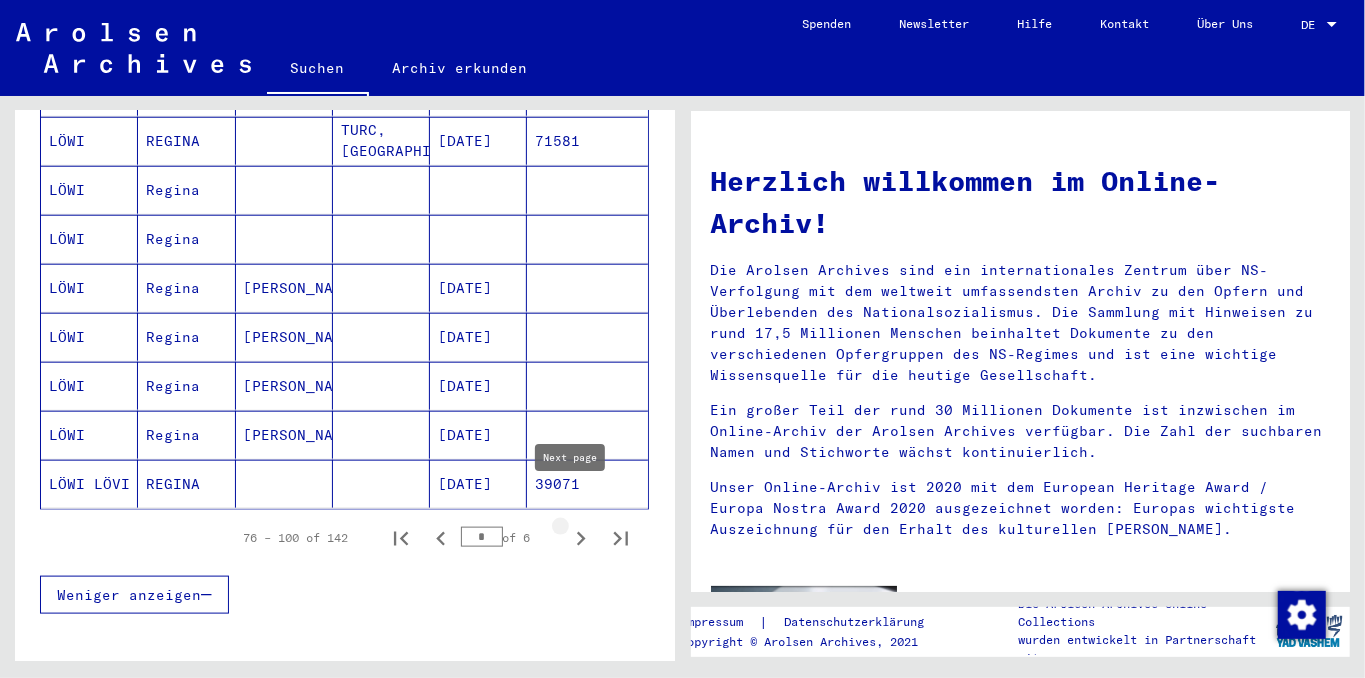 click 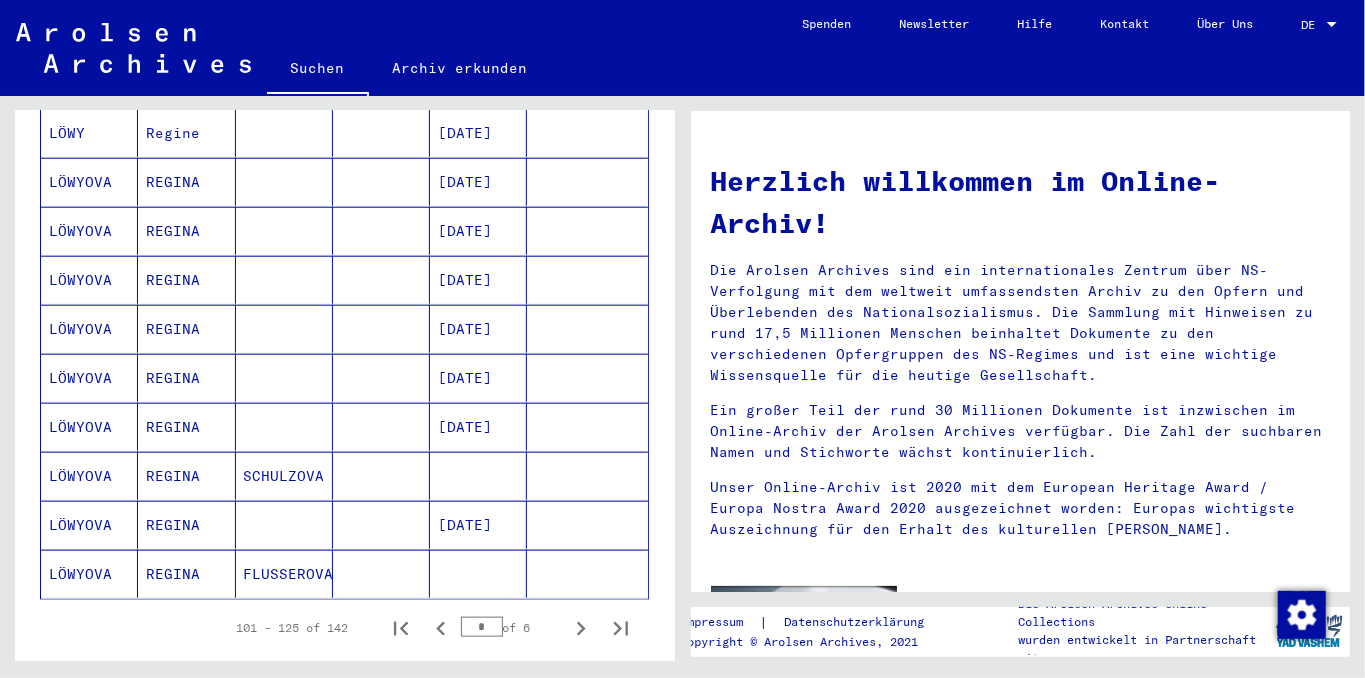 scroll, scrollTop: 1142, scrollLeft: 0, axis: vertical 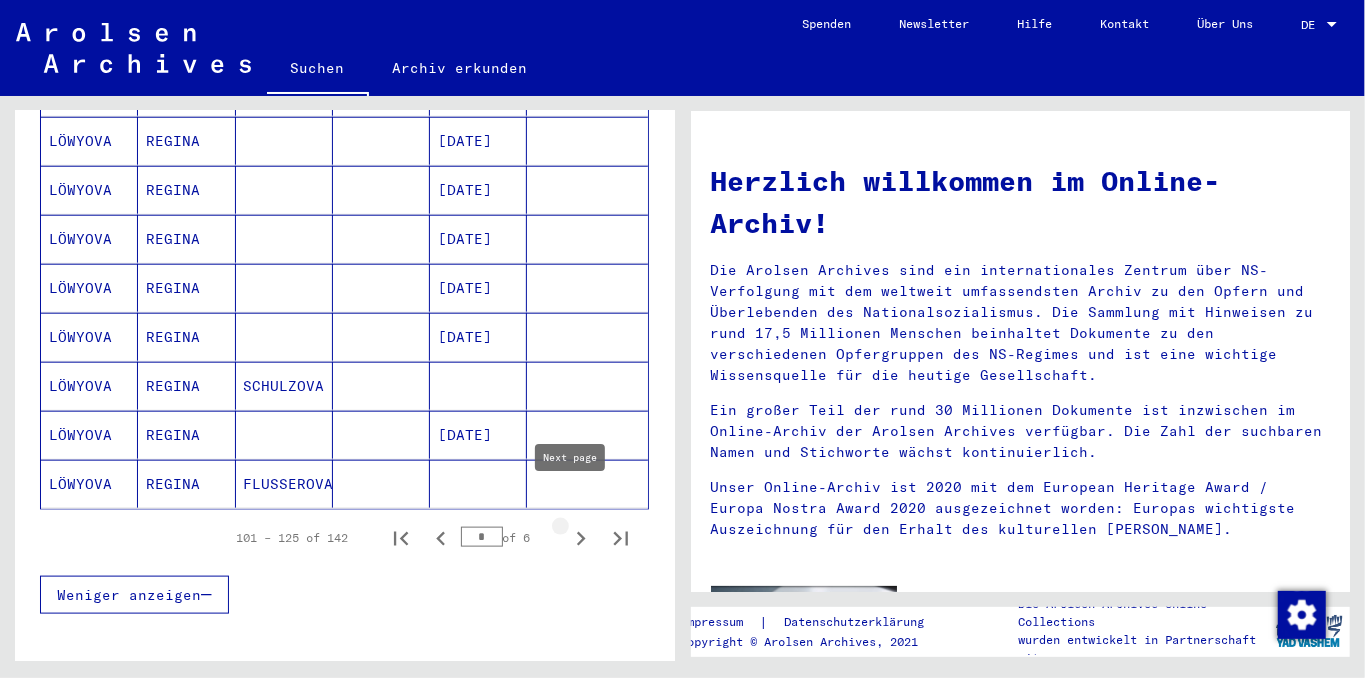 click 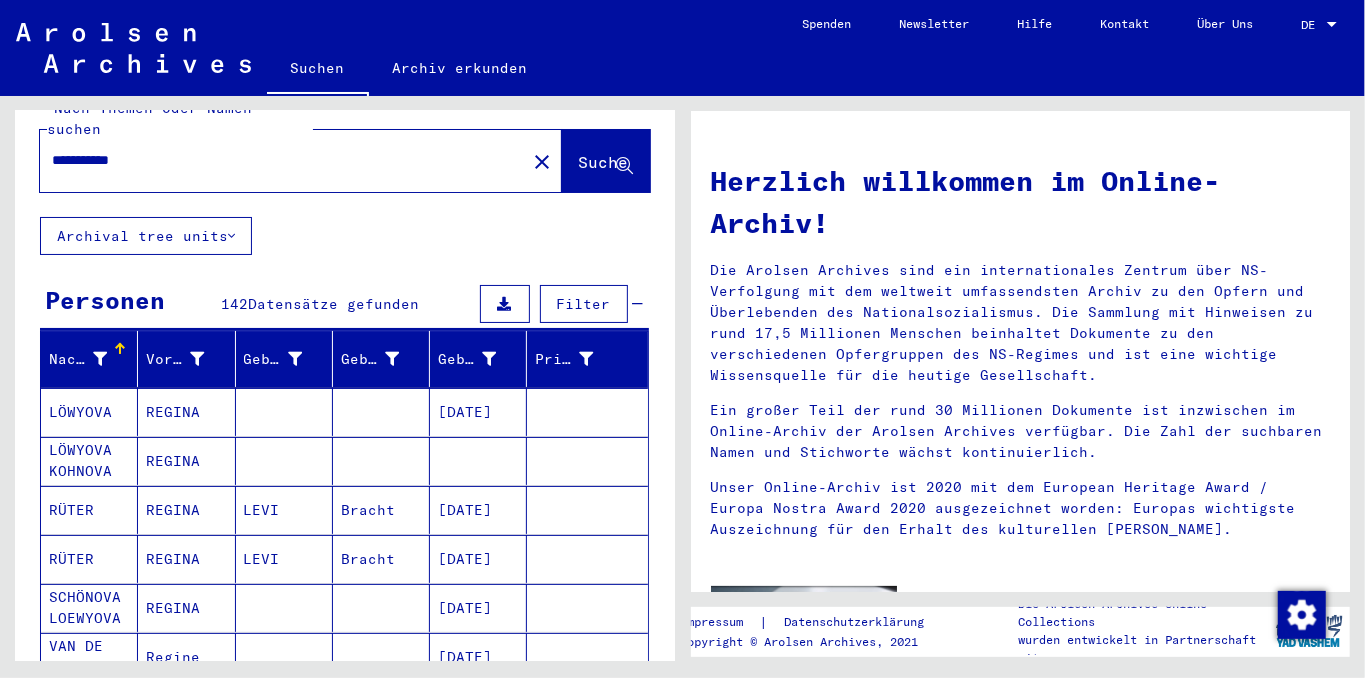 scroll, scrollTop: 20, scrollLeft: 0, axis: vertical 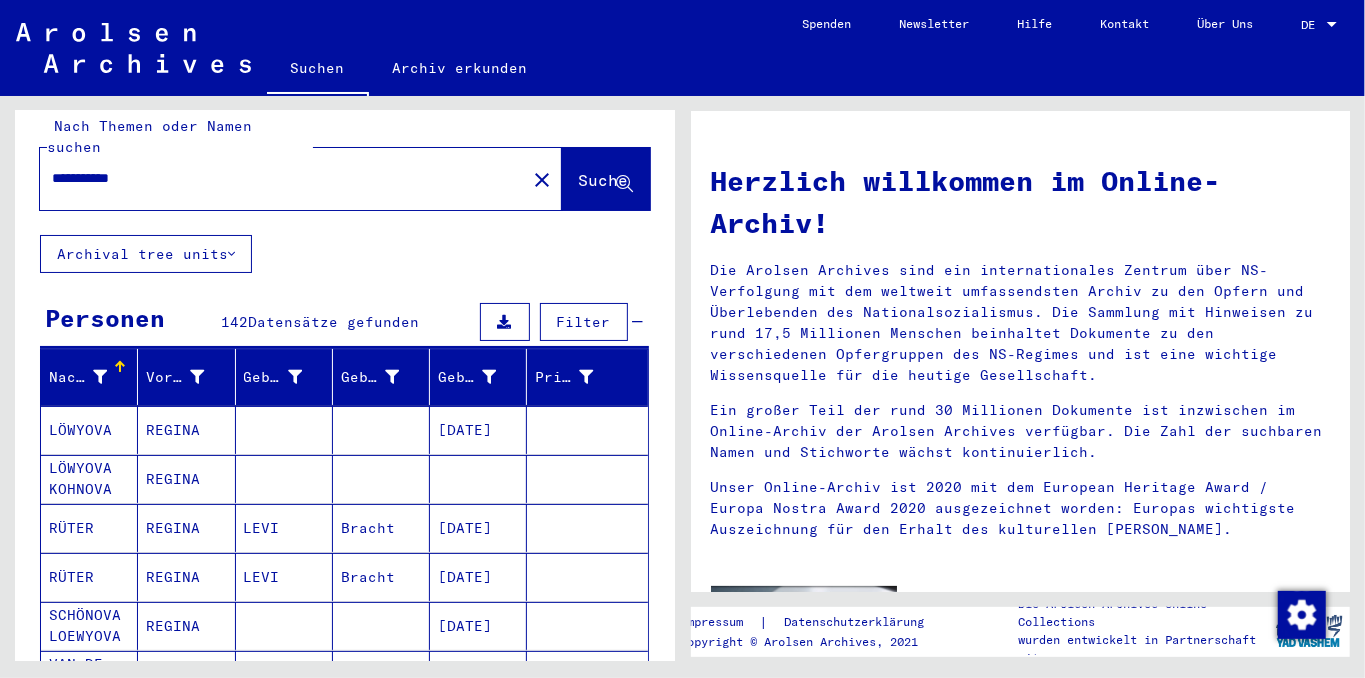 drag, startPoint x: 180, startPoint y: 153, endPoint x: 0, endPoint y: 191, distance: 183.96739 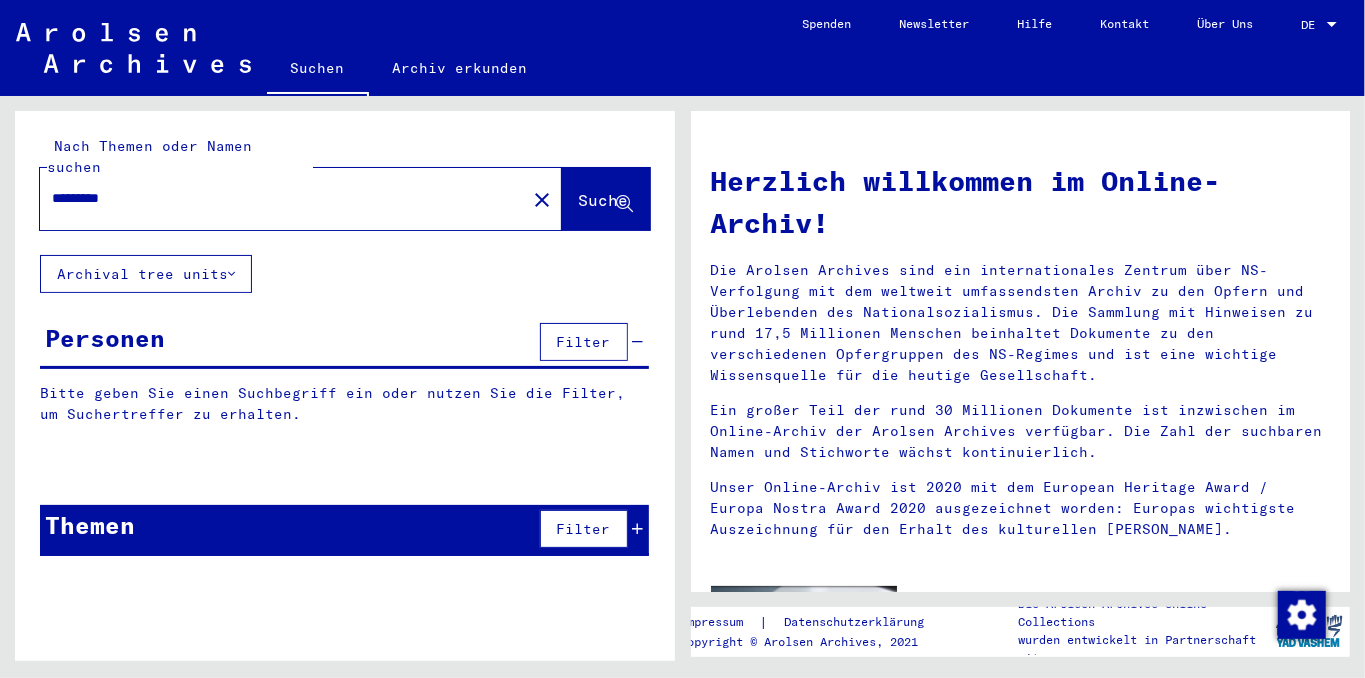 scroll, scrollTop: 0, scrollLeft: 0, axis: both 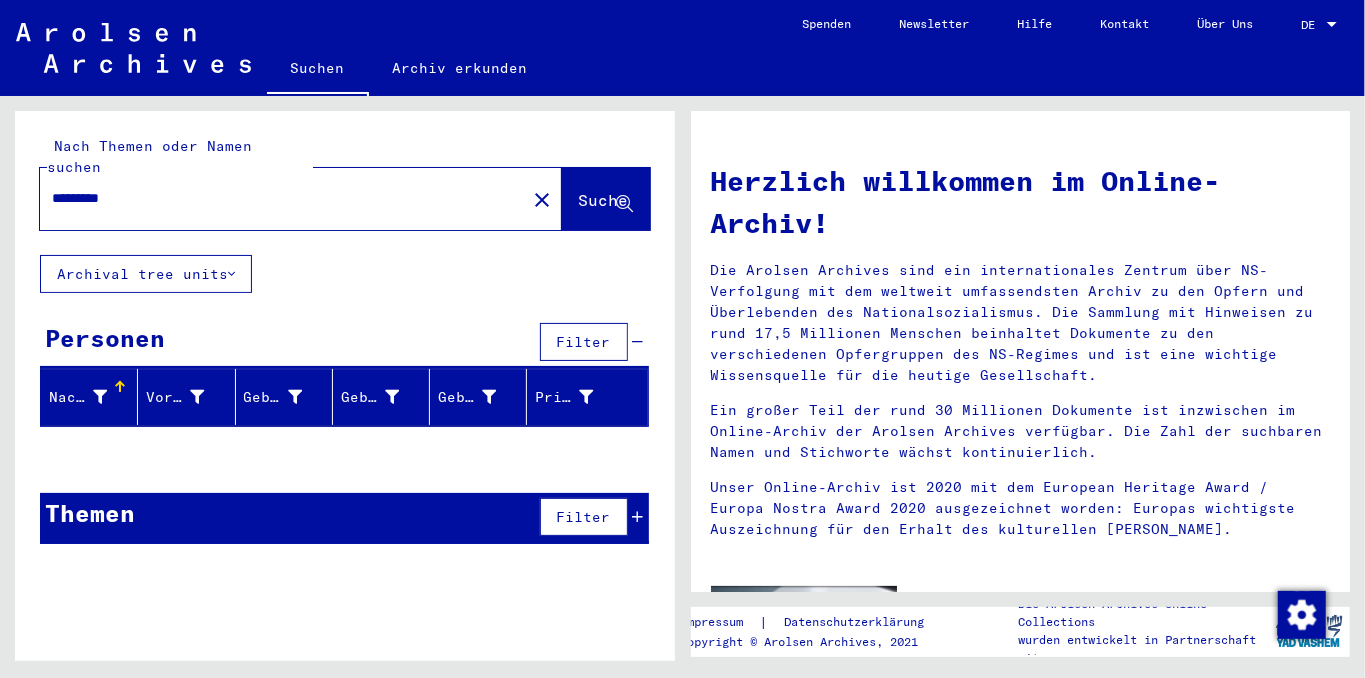 click on "Suche" 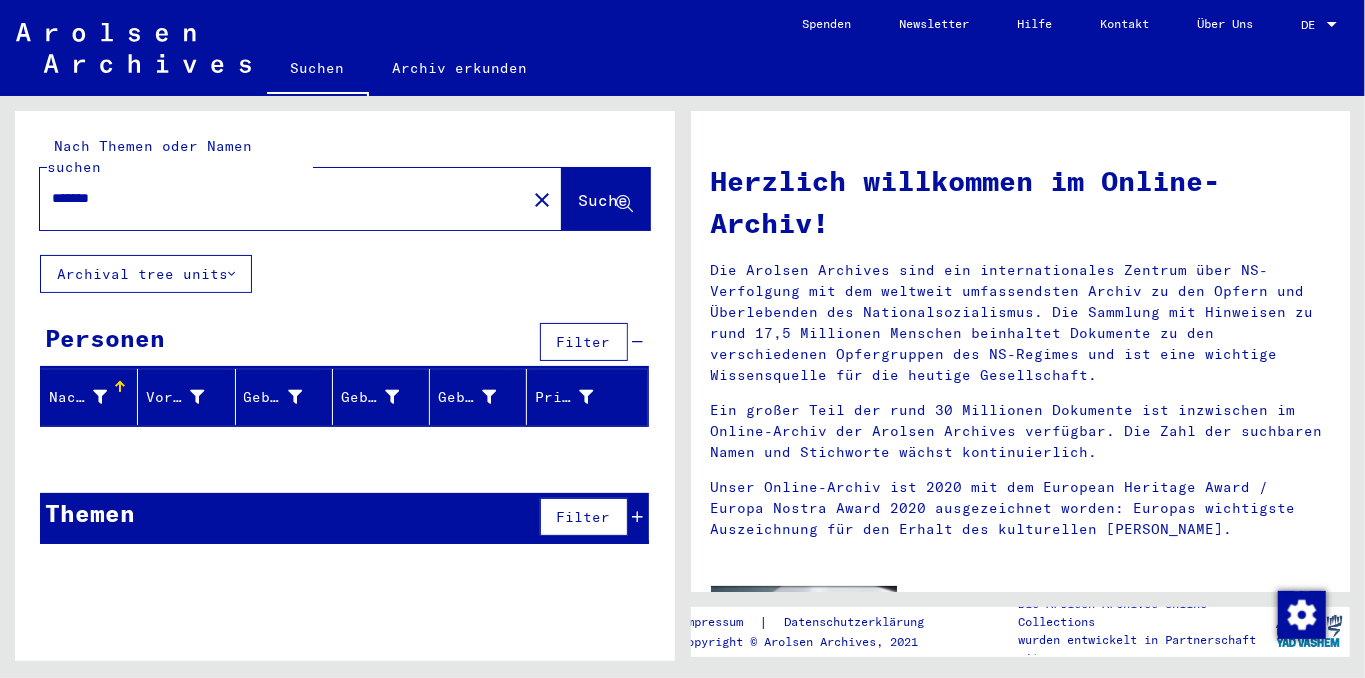 type on "*******" 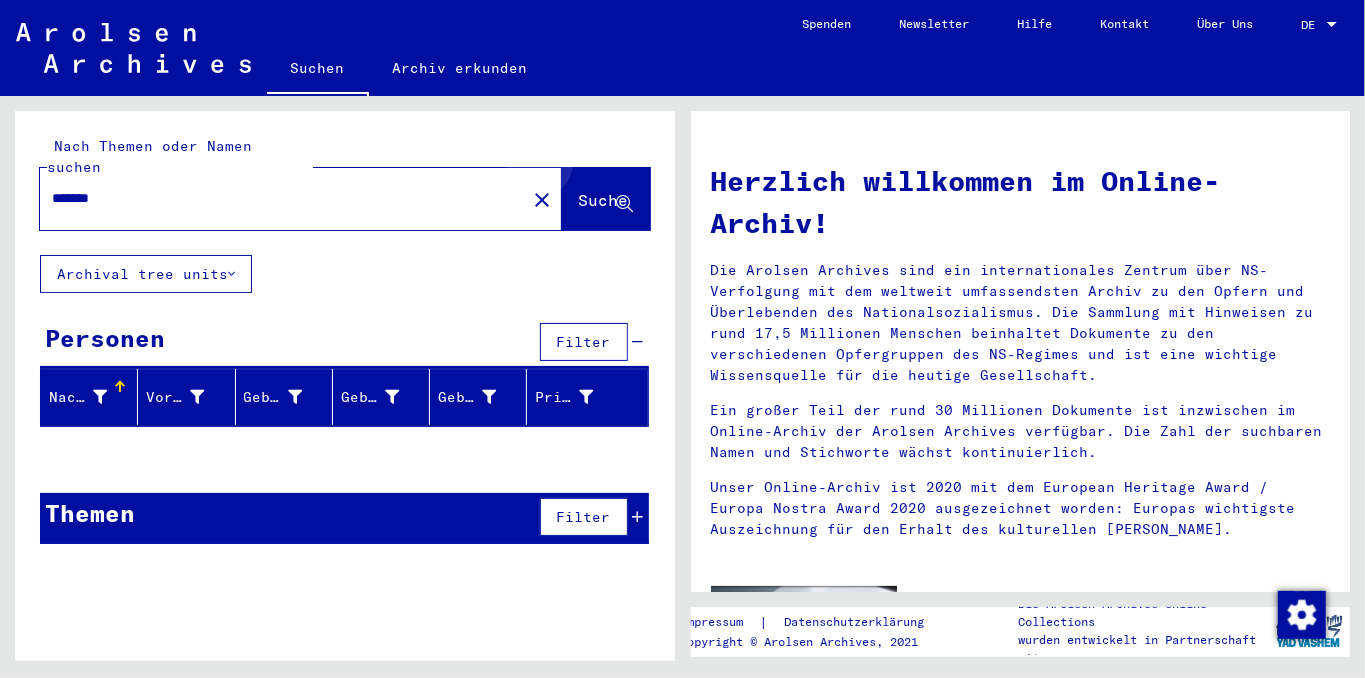 click on "Suche" 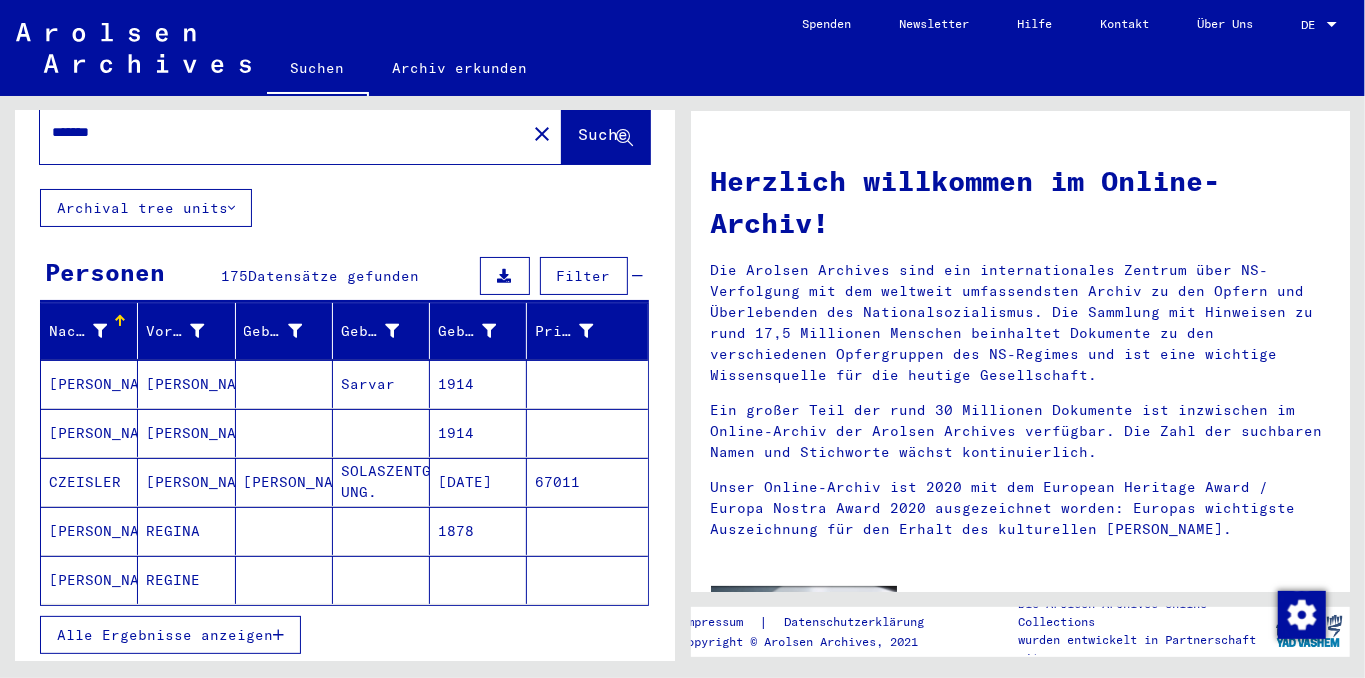 scroll, scrollTop: 133, scrollLeft: 0, axis: vertical 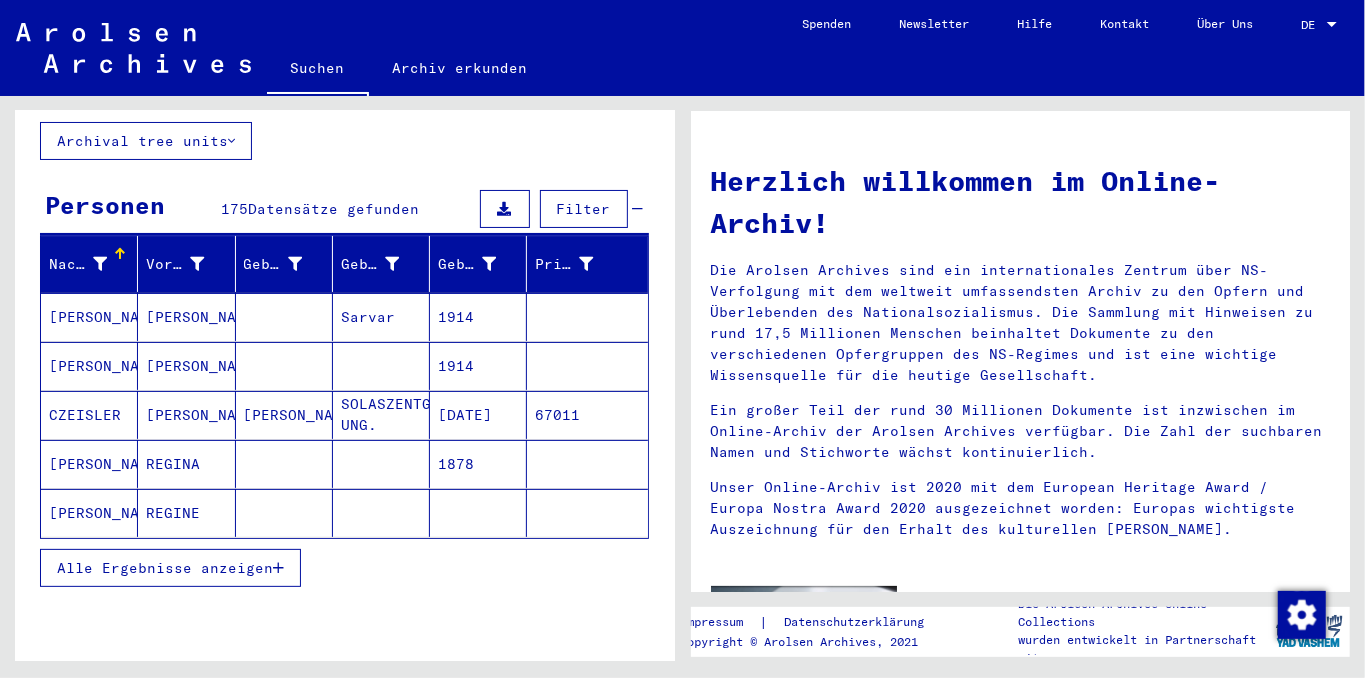 click on "Alle Ergebnisse anzeigen" at bounding box center (165, 568) 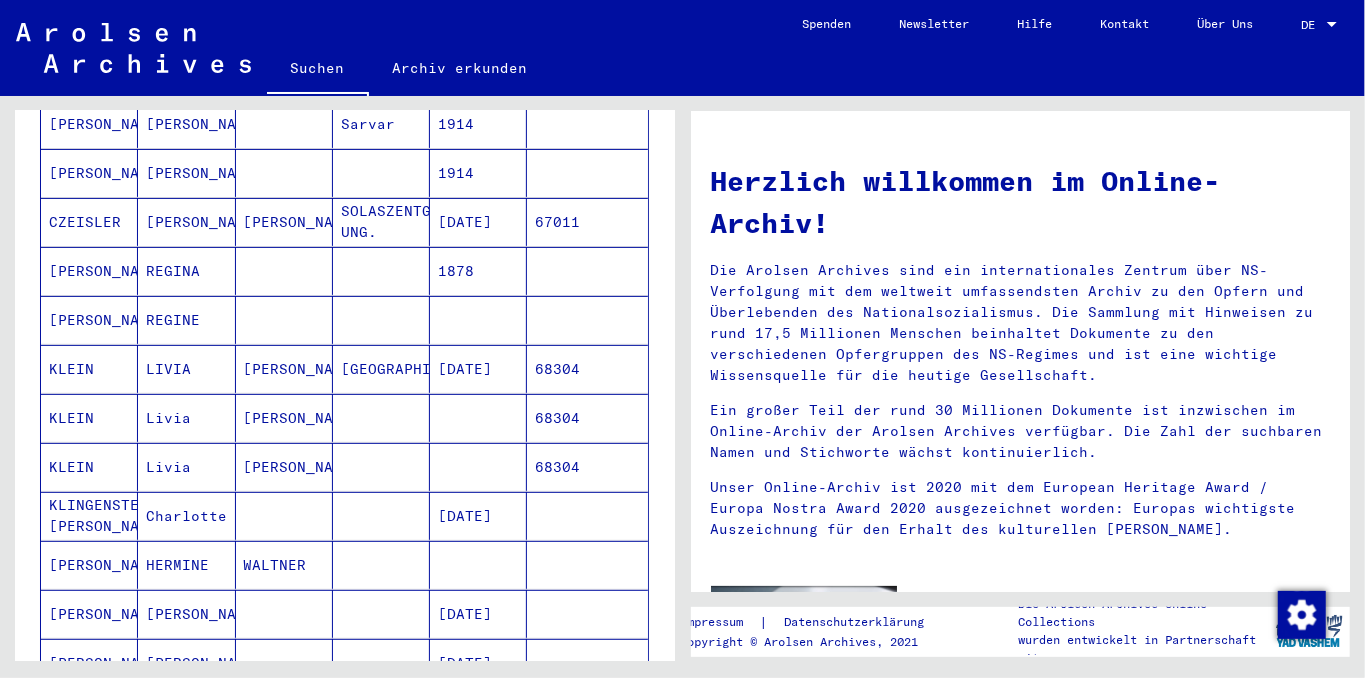 scroll, scrollTop: 0, scrollLeft: 0, axis: both 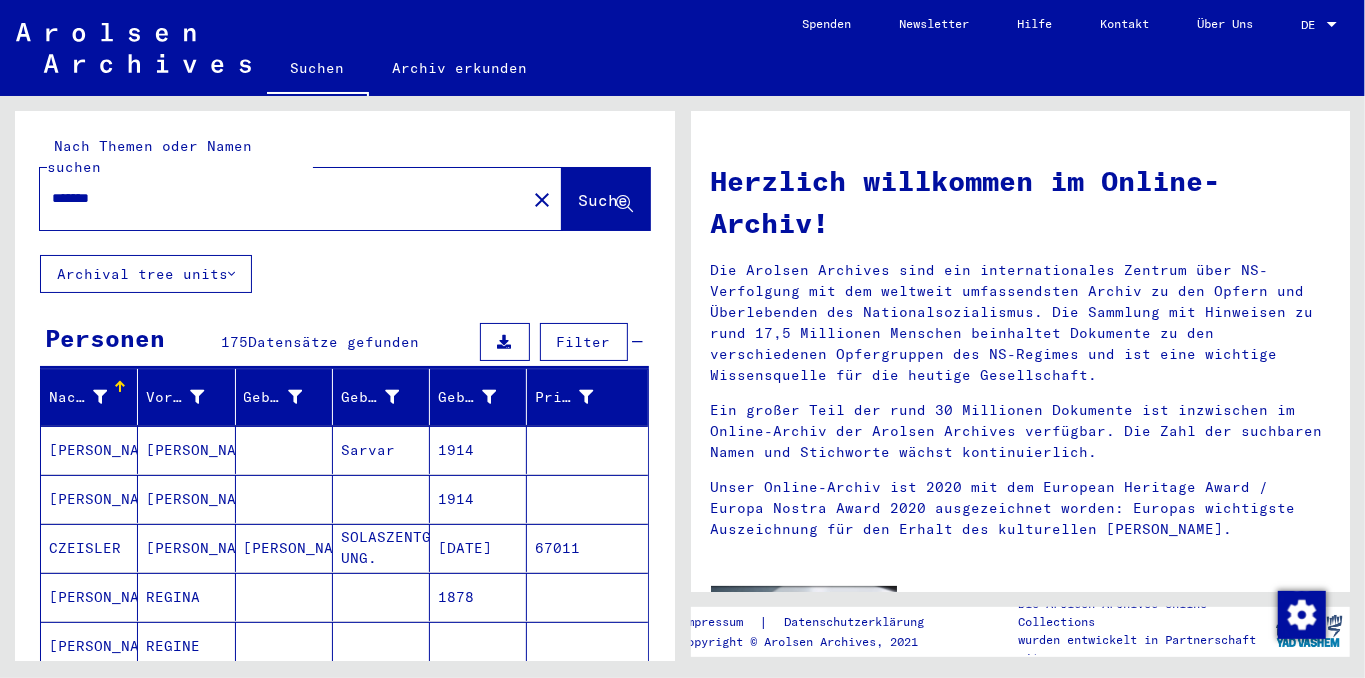 drag, startPoint x: 133, startPoint y: 178, endPoint x: 0, endPoint y: 193, distance: 133.84319 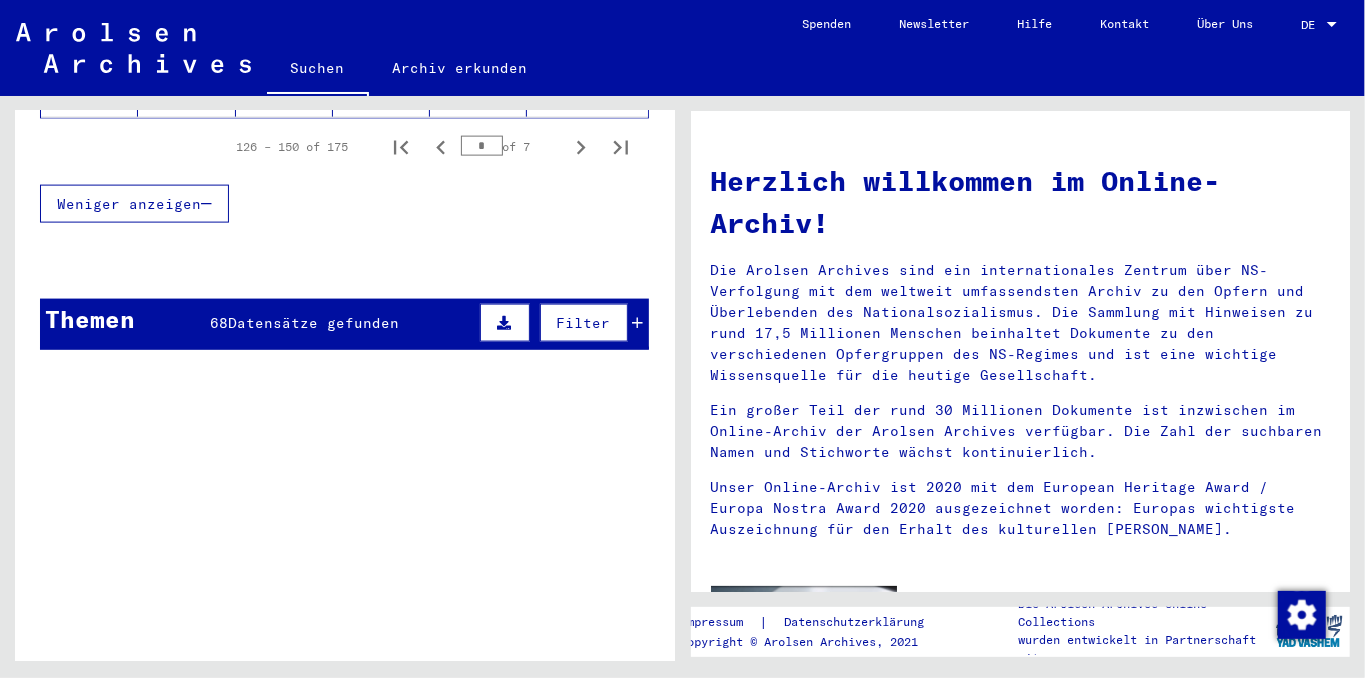scroll, scrollTop: 1200, scrollLeft: 0, axis: vertical 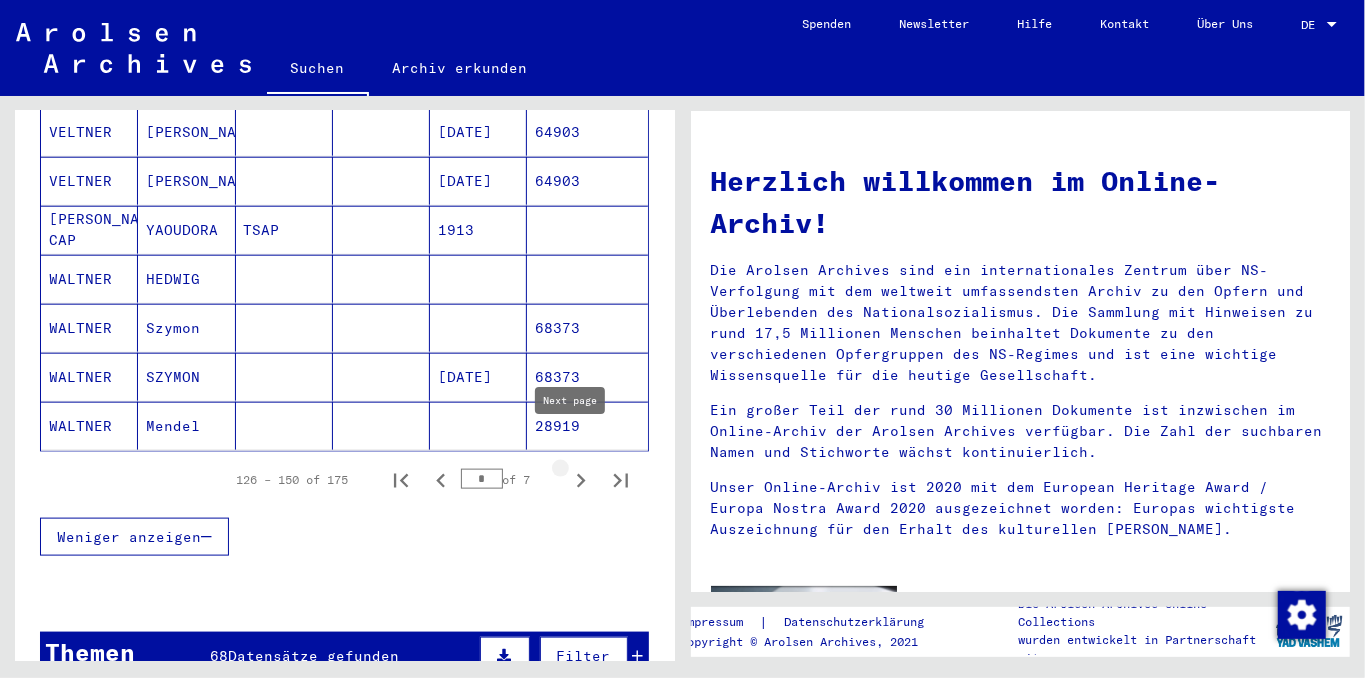 click 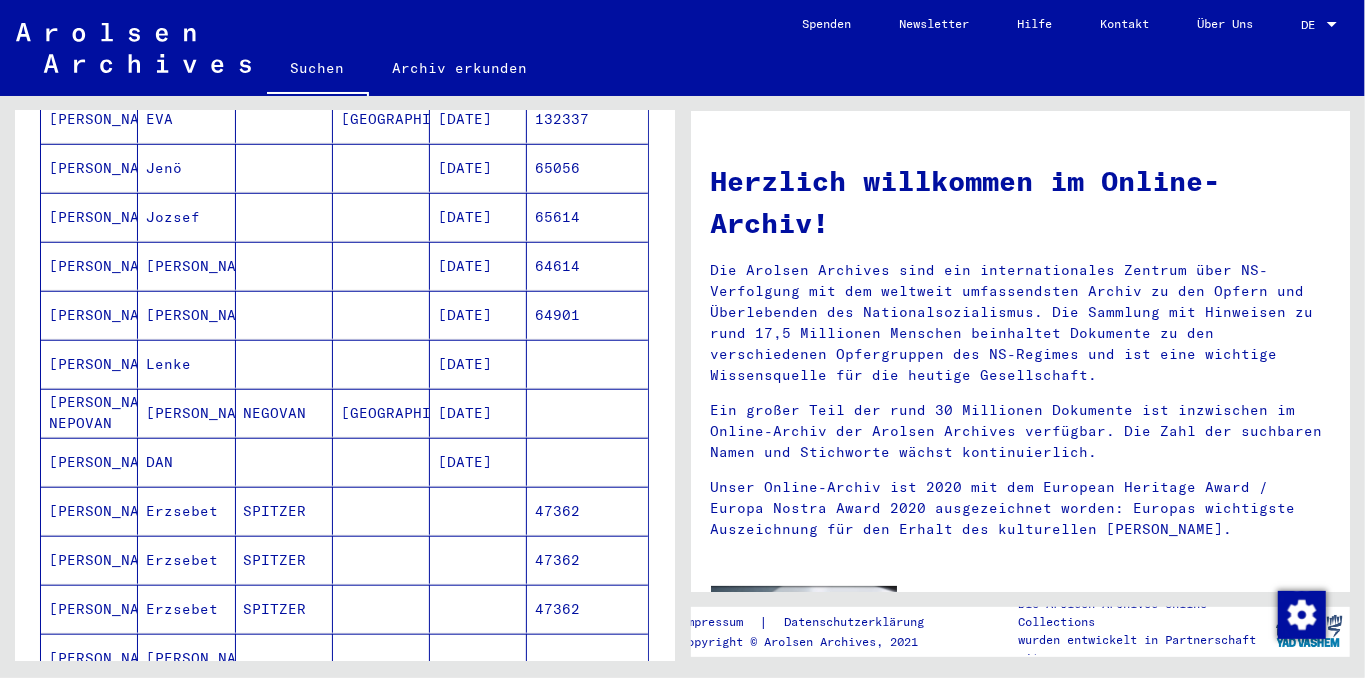 scroll, scrollTop: 800, scrollLeft: 0, axis: vertical 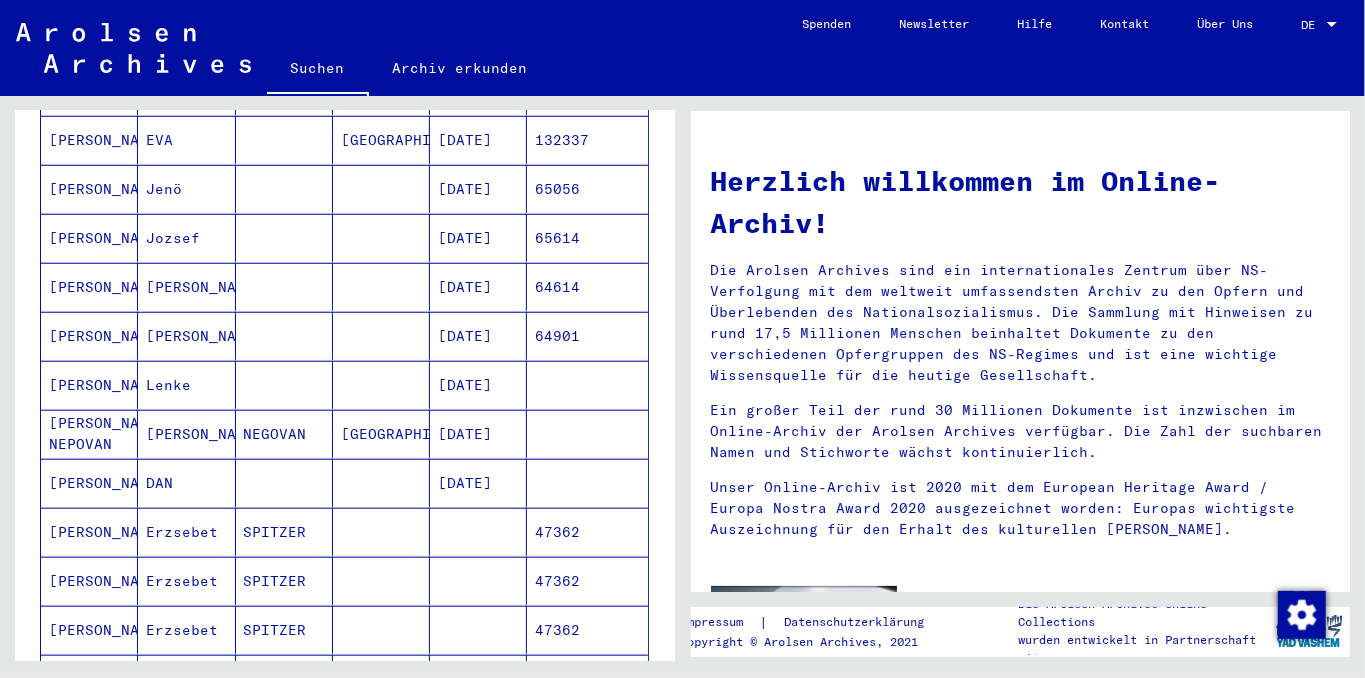 click on "[PERSON_NAME]" at bounding box center (89, 385) 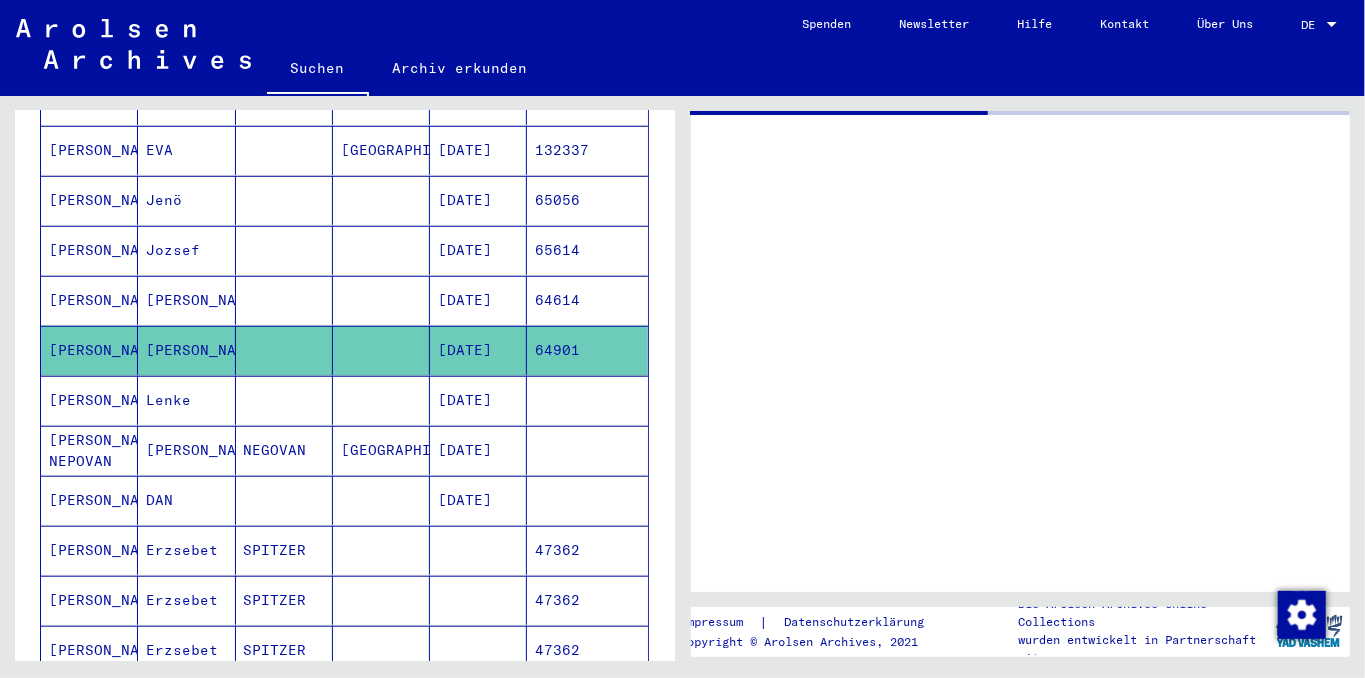 scroll, scrollTop: 807, scrollLeft: 0, axis: vertical 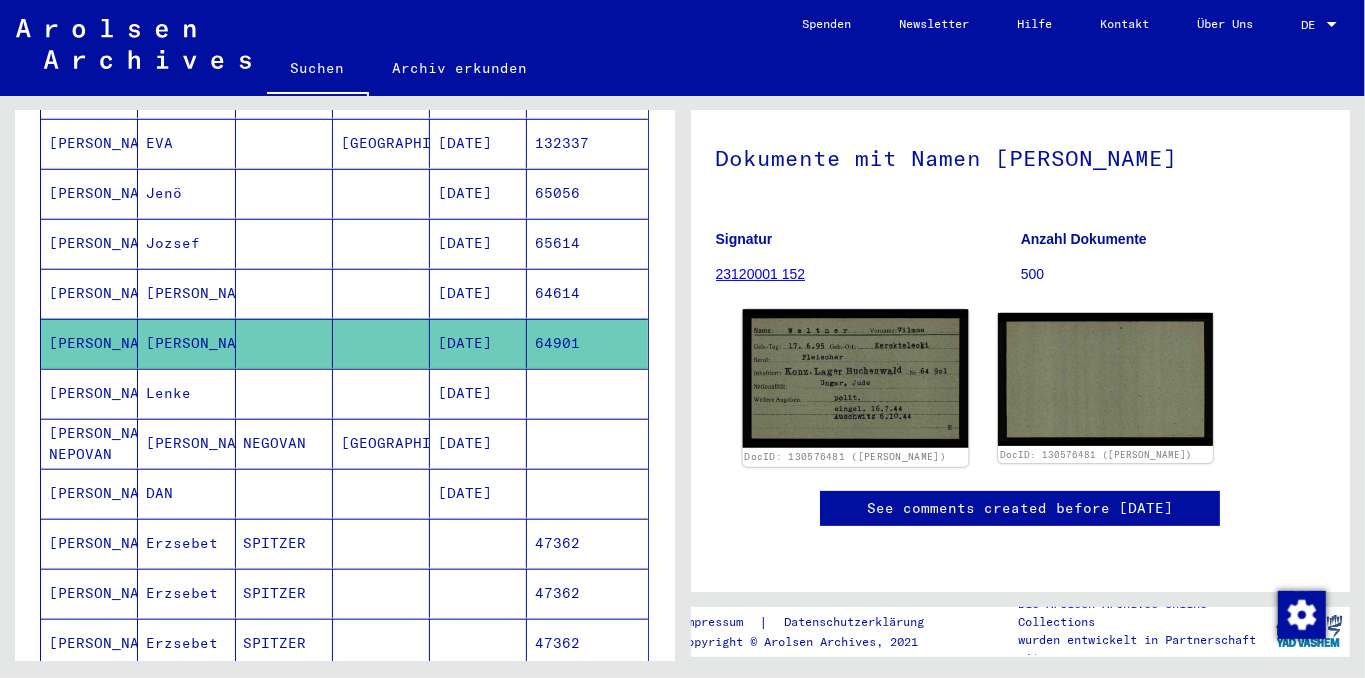 click 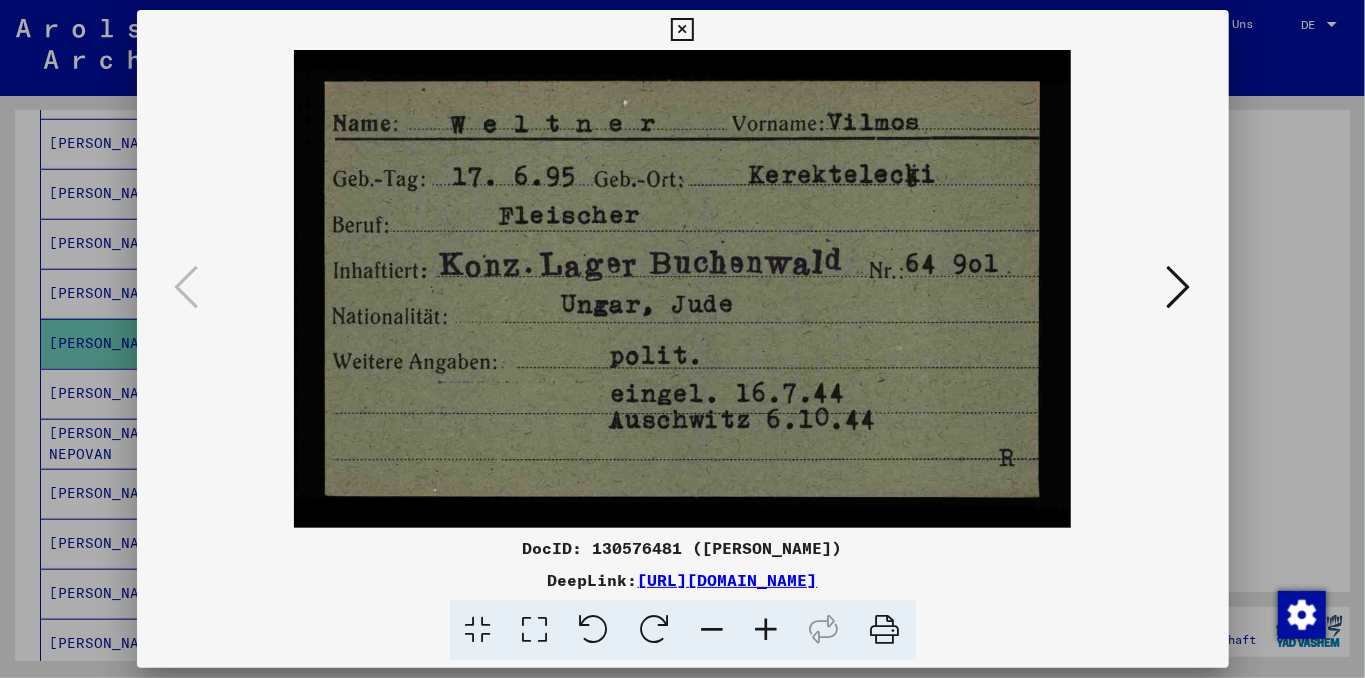 click at bounding box center (885, 630) 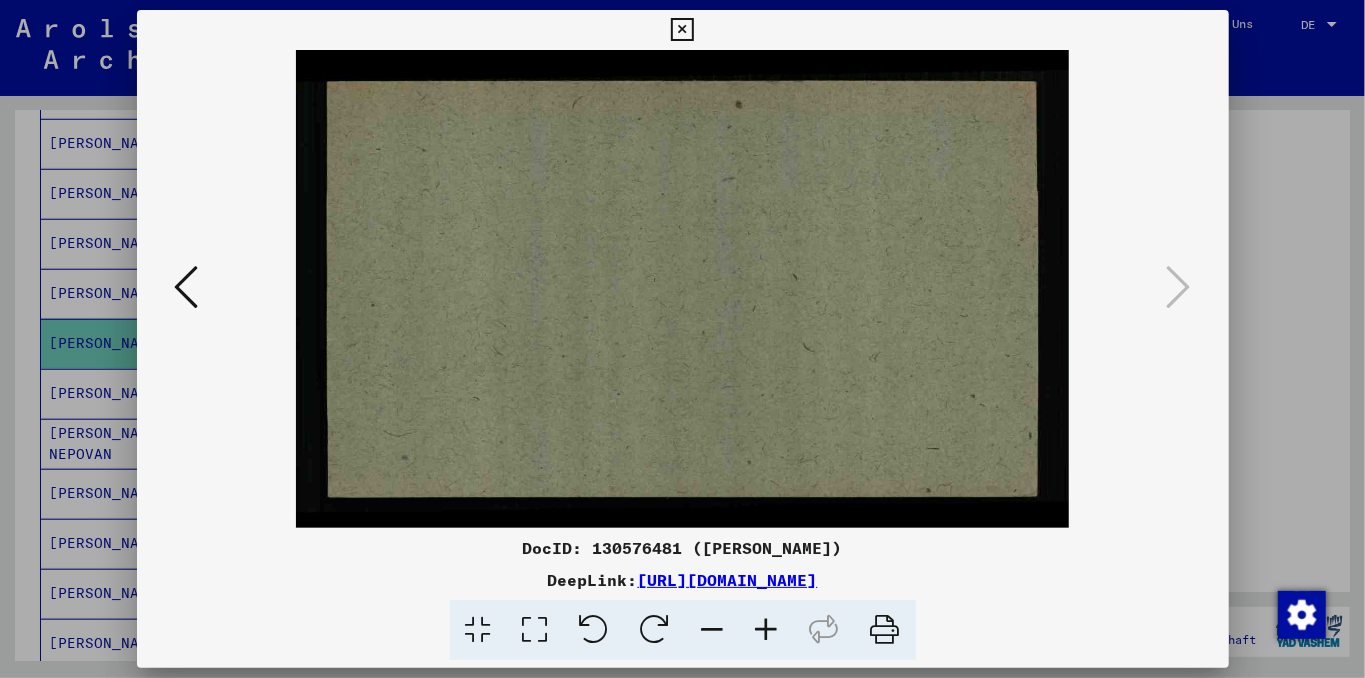 click at bounding box center (885, 630) 